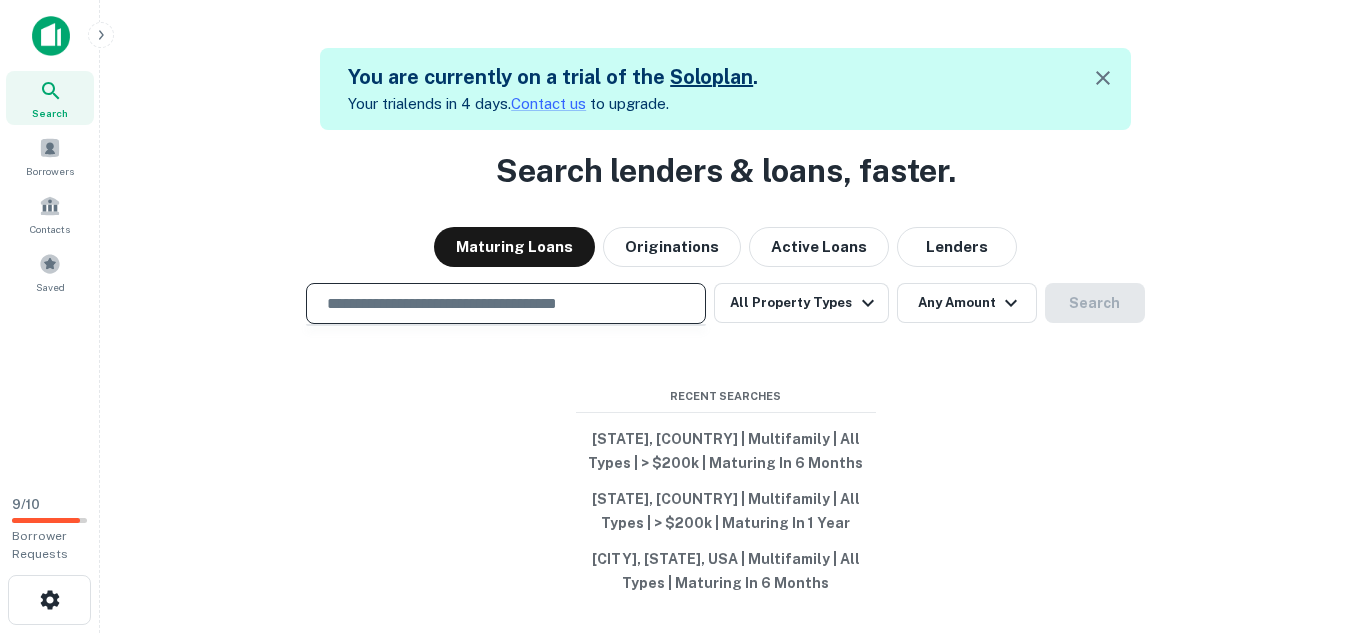 drag, startPoint x: 0, startPoint y: 0, endPoint x: 550, endPoint y: 305, distance: 628.9078 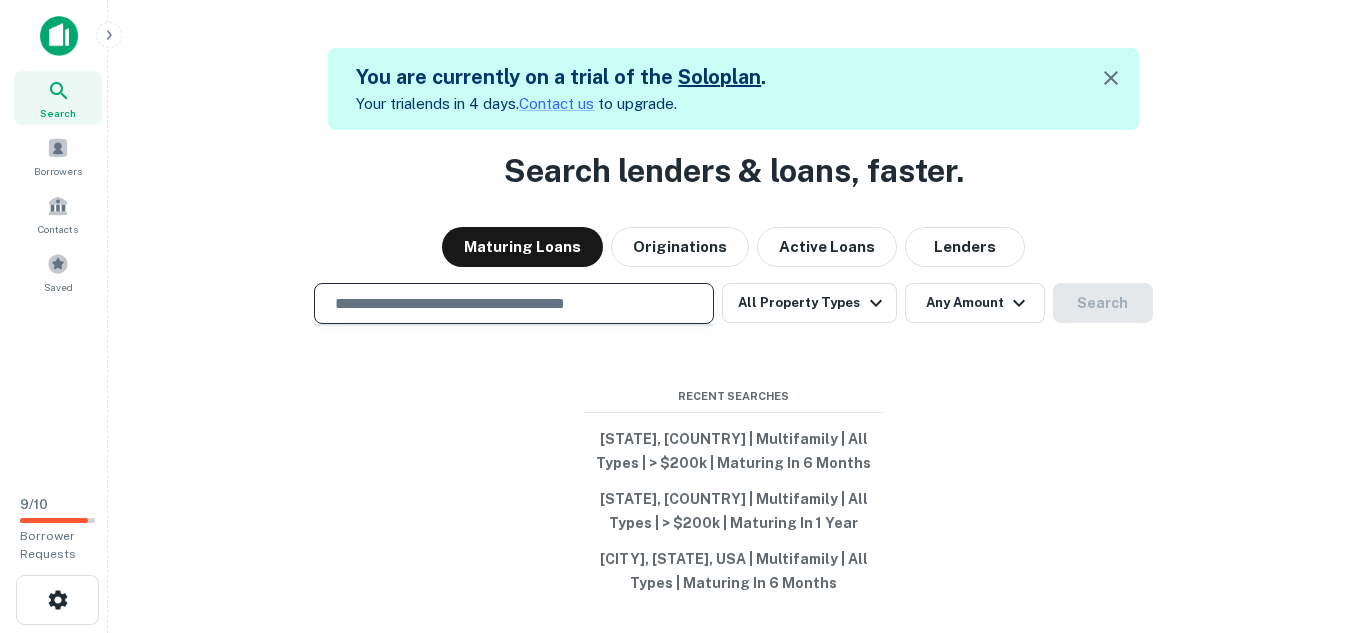 scroll, scrollTop: 0, scrollLeft: 0, axis: both 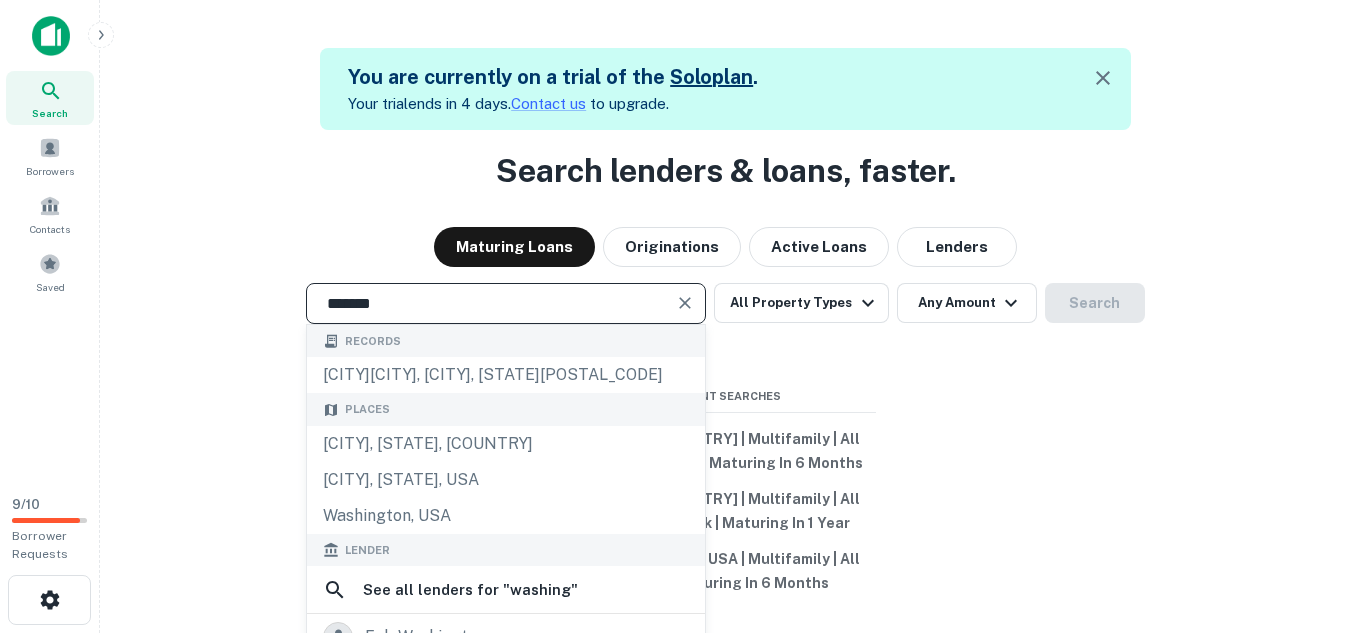 type on "**********" 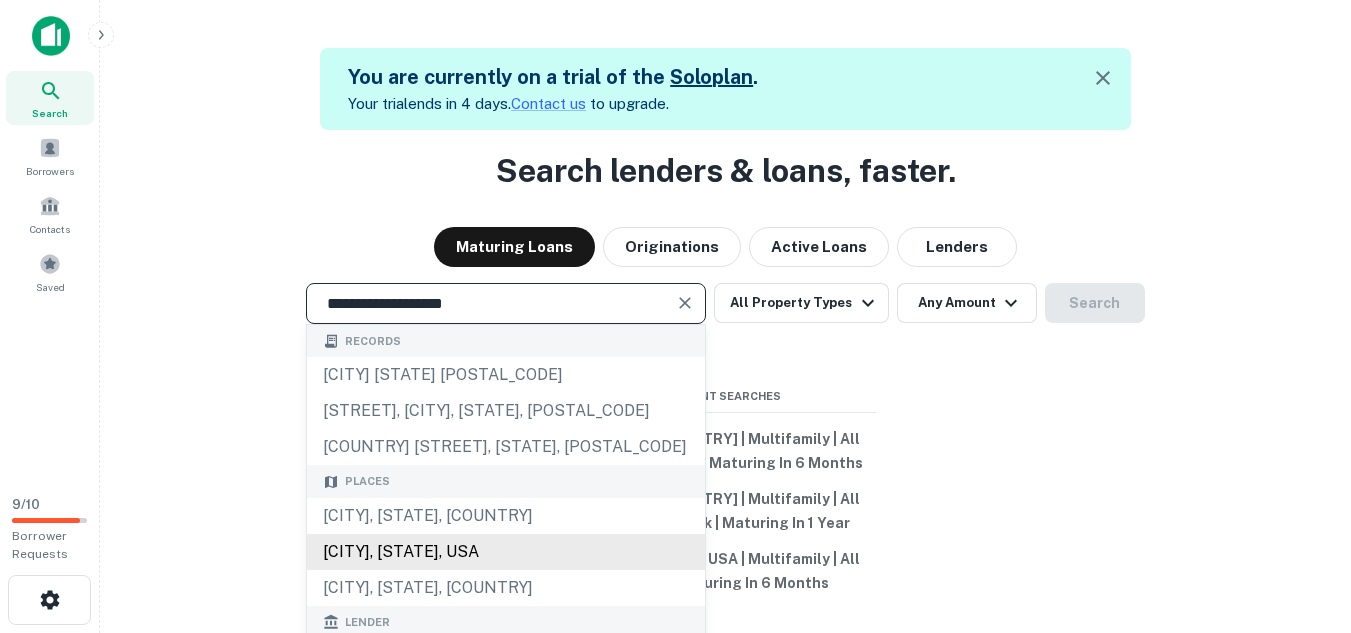click on "[CITY], [STATE], USA" at bounding box center (506, 552) 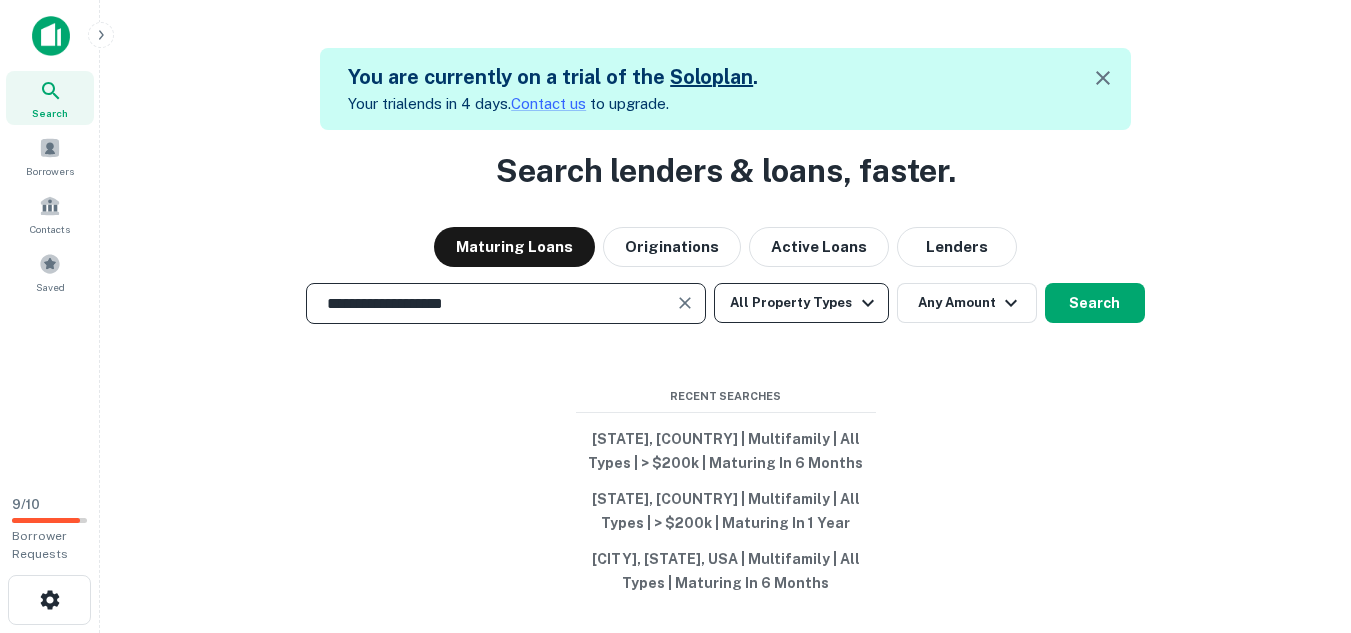 click 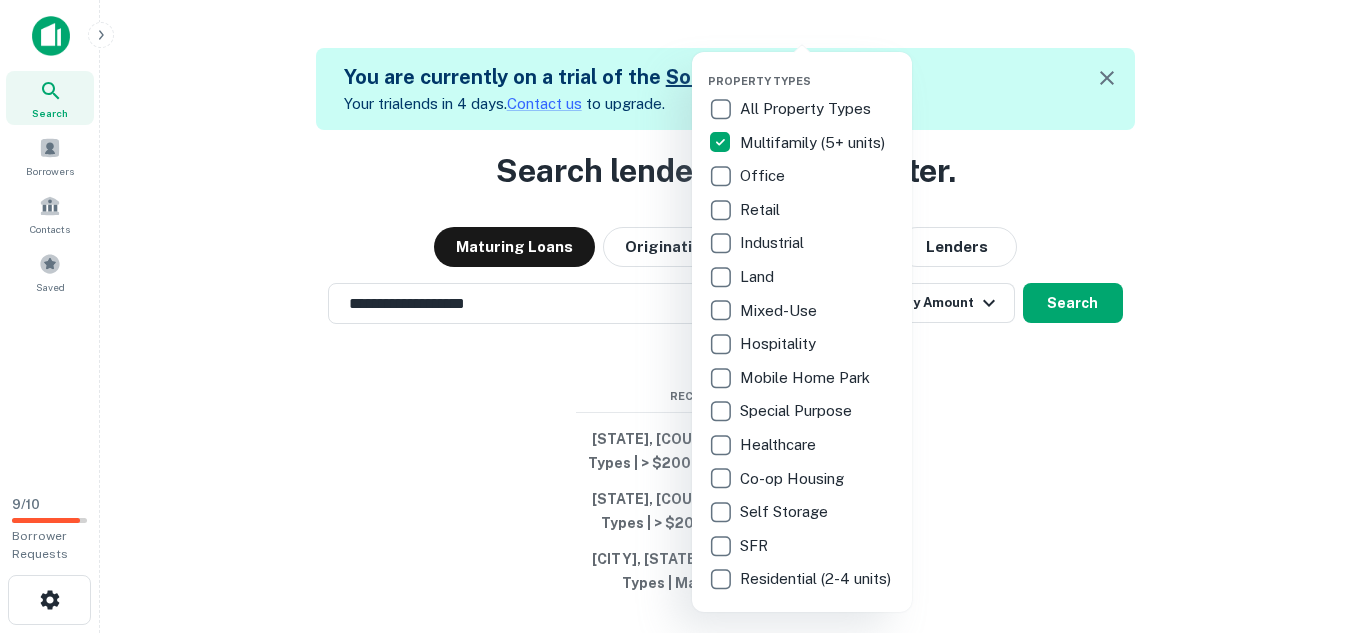 click at bounding box center [683, 316] 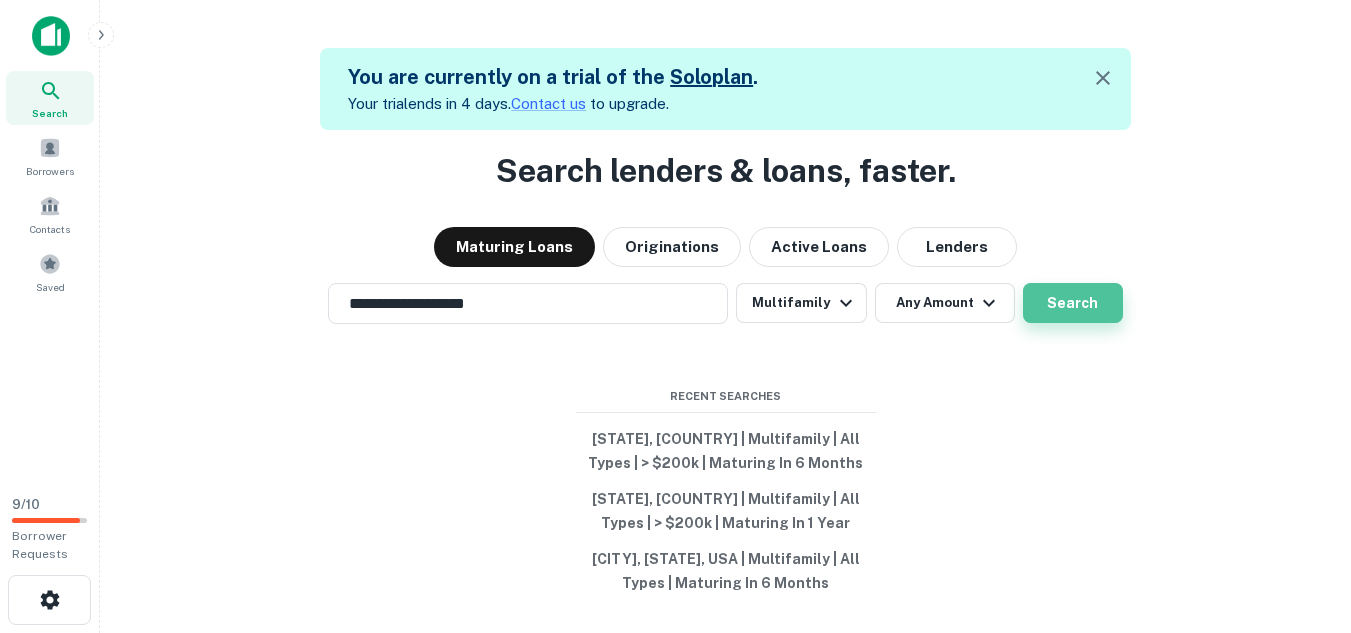 click on "Search" at bounding box center [1073, 303] 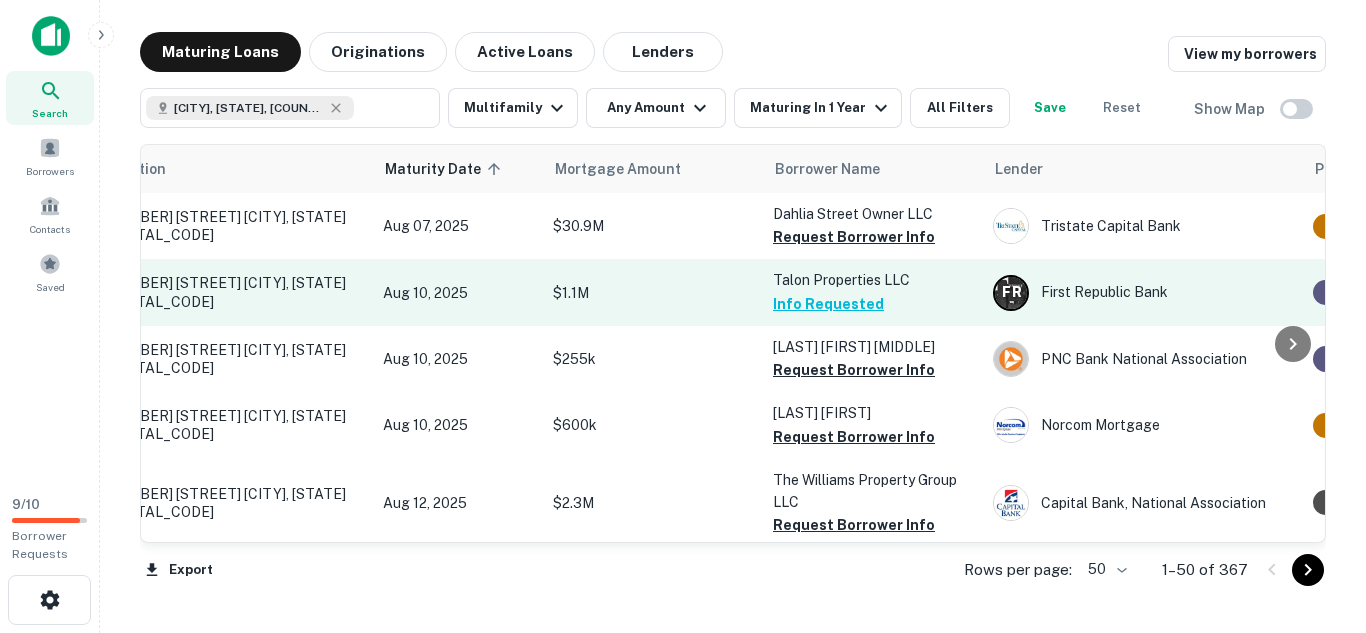 scroll, scrollTop: 0, scrollLeft: 0, axis: both 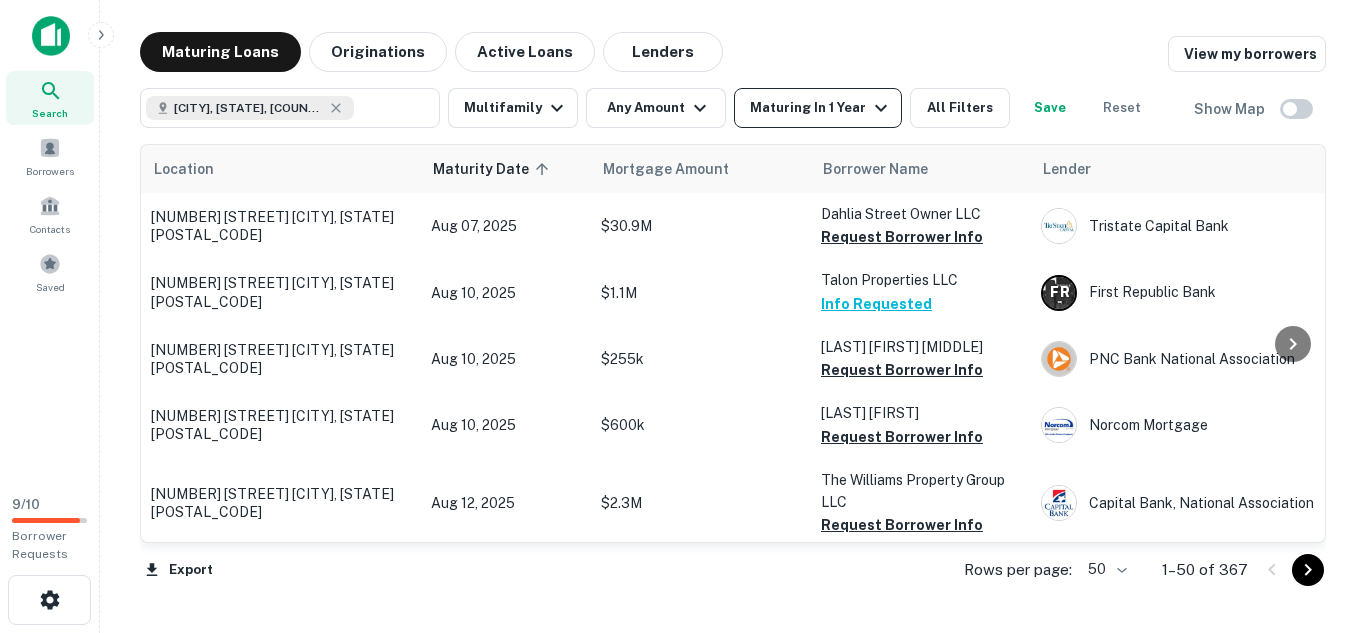 click on "Maturing In 1 Year" at bounding box center (821, 108) 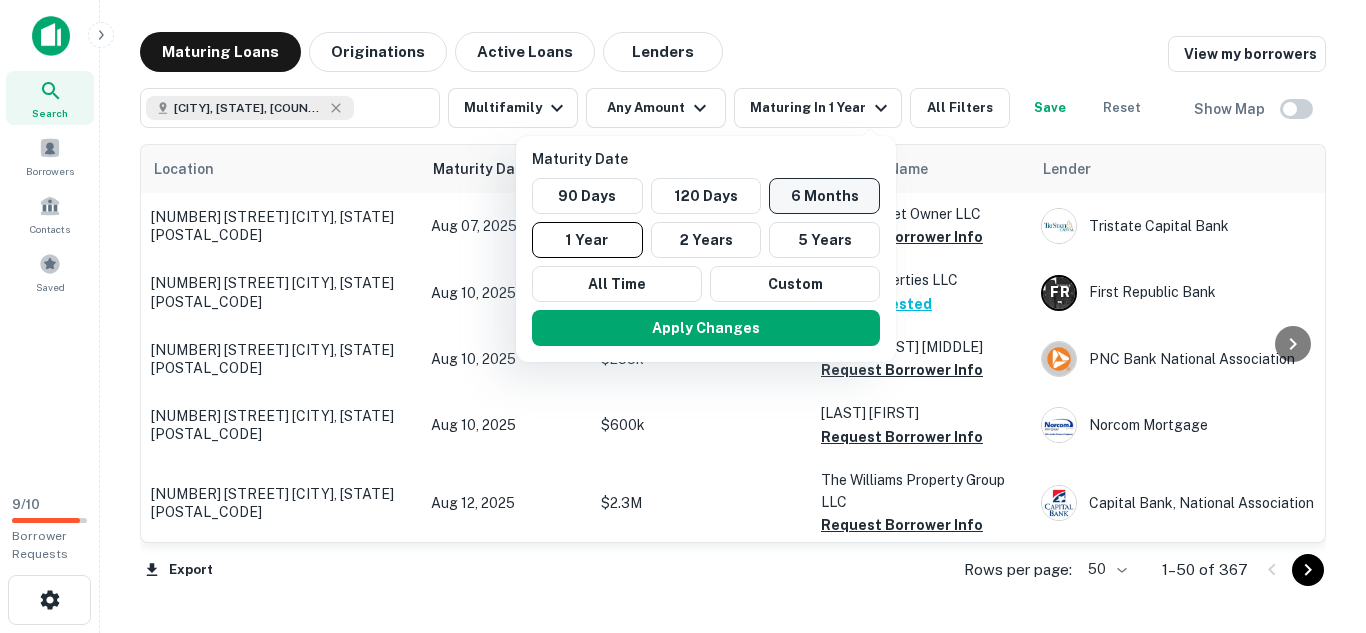 click on "6 Months" at bounding box center (824, 196) 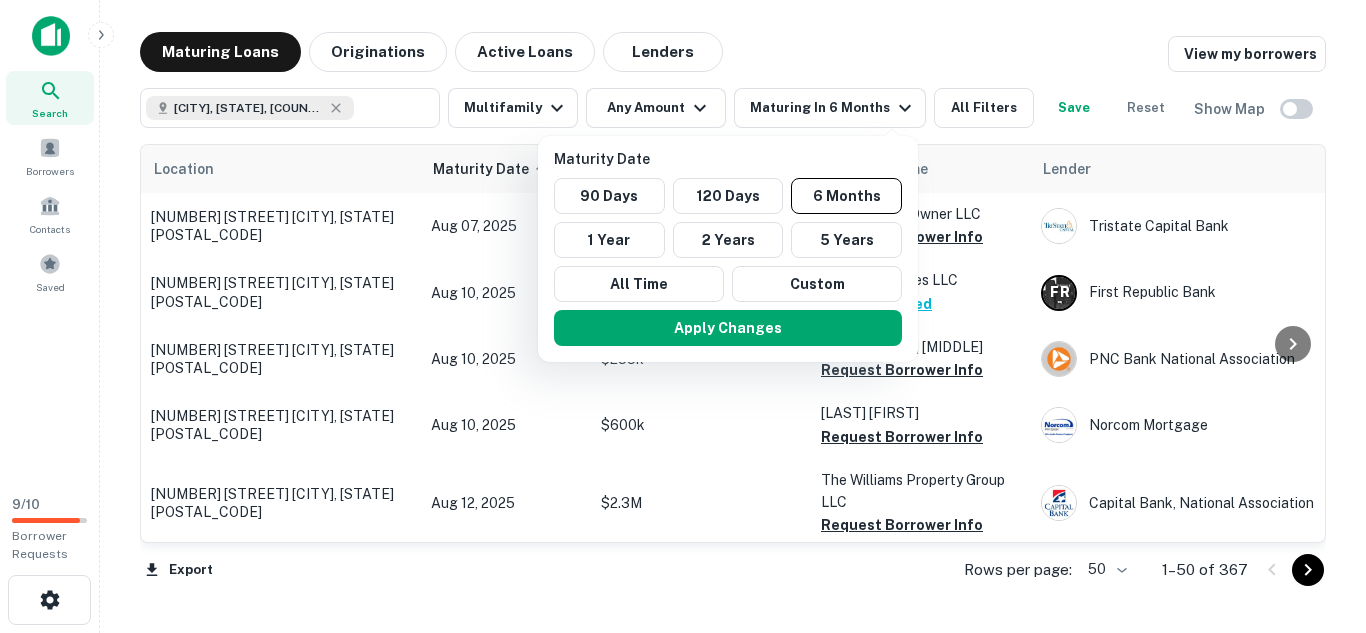 click at bounding box center [683, 316] 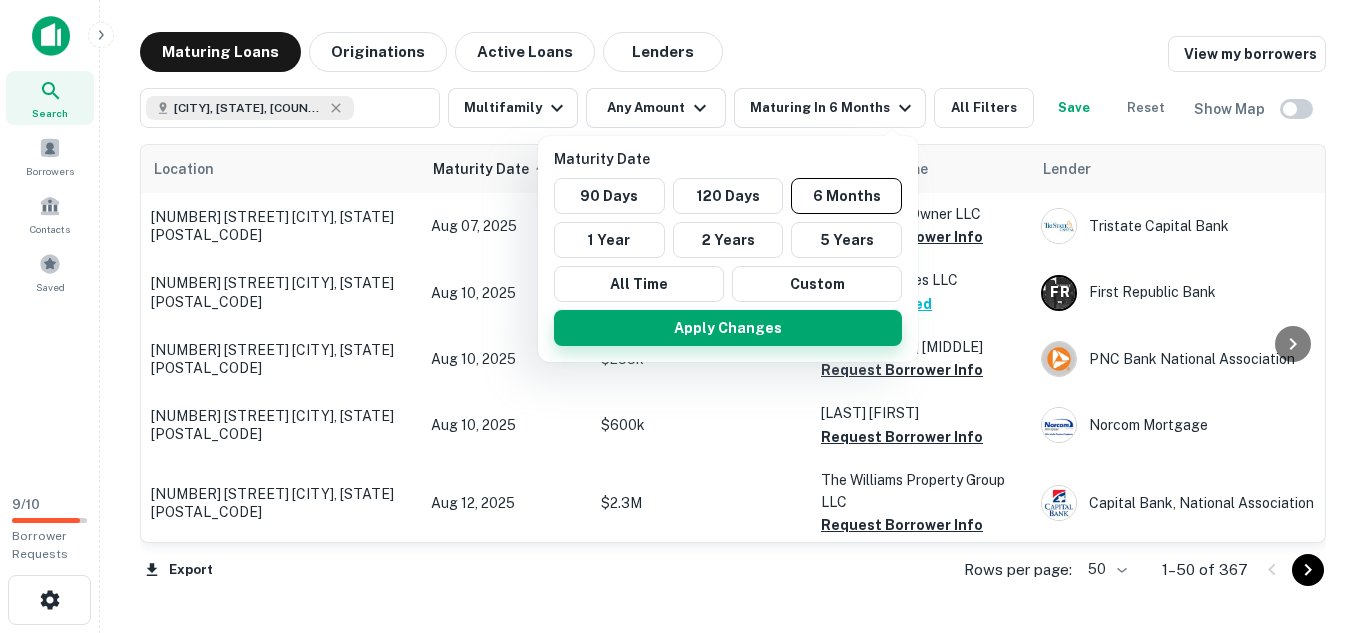 click on "Apply Changes" at bounding box center [728, 328] 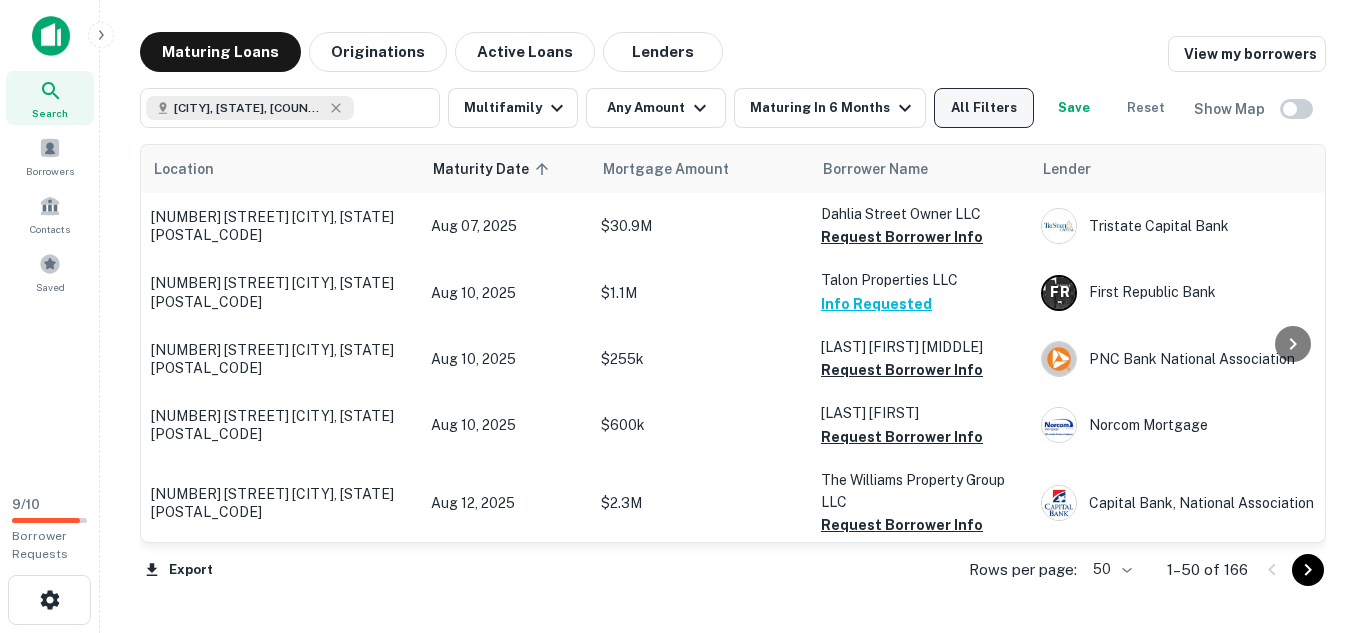click on "All Filters" at bounding box center (984, 108) 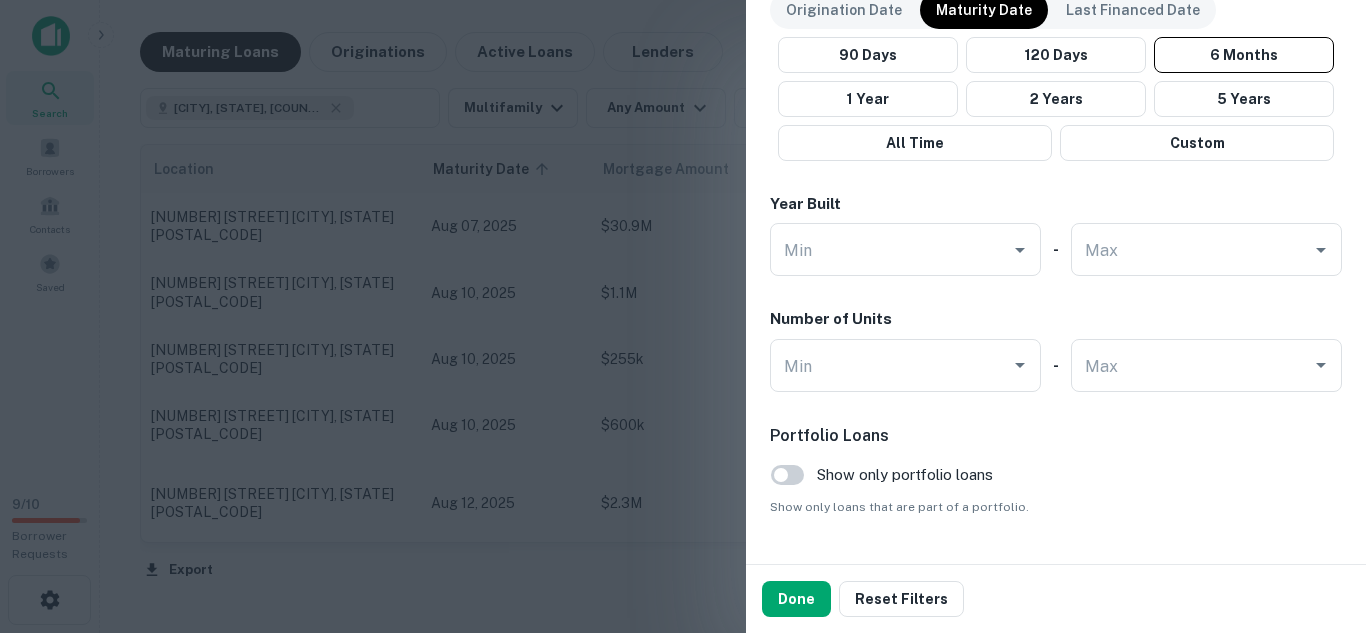 scroll, scrollTop: 1255, scrollLeft: 0, axis: vertical 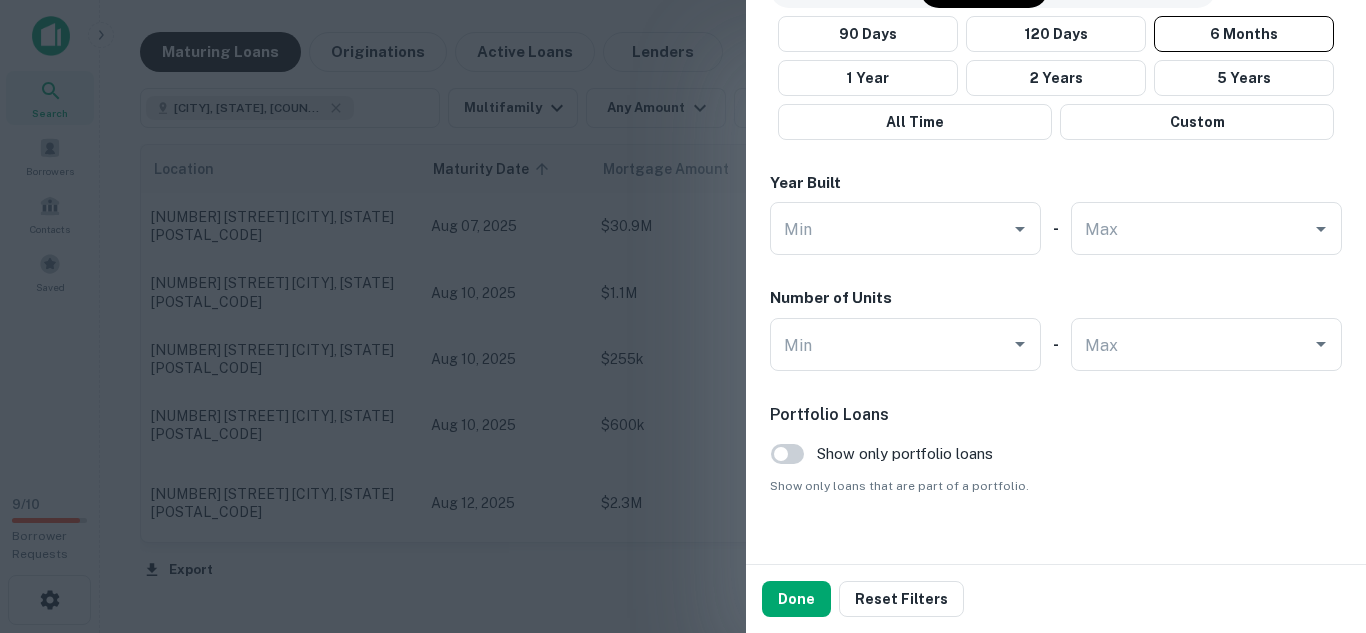 click on "Location [CITY], [STATE], [COUNTRY] Lender Name Property Types All Property Types Multifamily (5+ units) Office Retail Industrial Land Mixed-Use Hospitality Mobile Home Park Special Purpose Healthcare Co-op Housing Self Storage SFR Residential (2-4 units) Loan Purpose All Types Refinance Sale Construction Lender Type All Lender Types Bank Individual Credit Union Private Money Insurance Company Agency Debt Fund Residential Other Transaction Range Mortgage Amount Sale Amount - Date Range Origination Date Maturity Date Last Financed Date 90 Days 120 Days 6 Months 1 Year 2 Years 5 Years All Time Custom Year Built Min Min - Max Max Number of Units Min Min - Max Max Portfolio Loans Show only portfolio loans Show only loans that are part of a portfolio." at bounding box center [1056, -315] 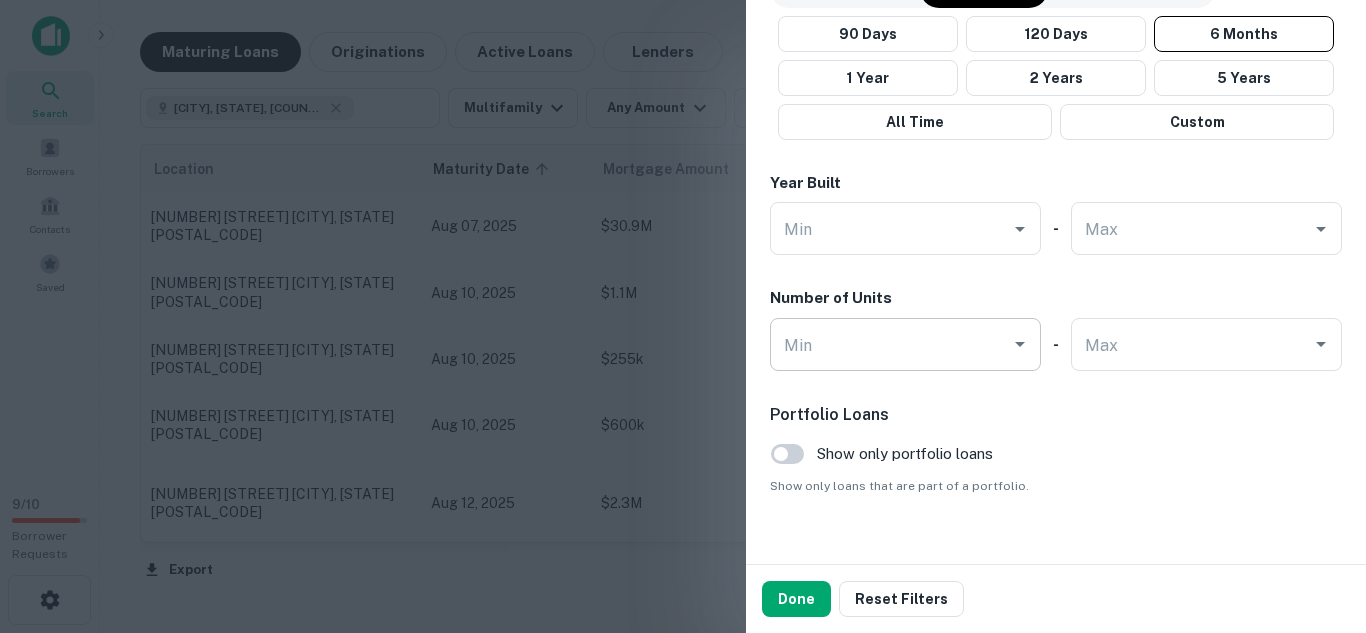 click on "Min" at bounding box center [890, 344] 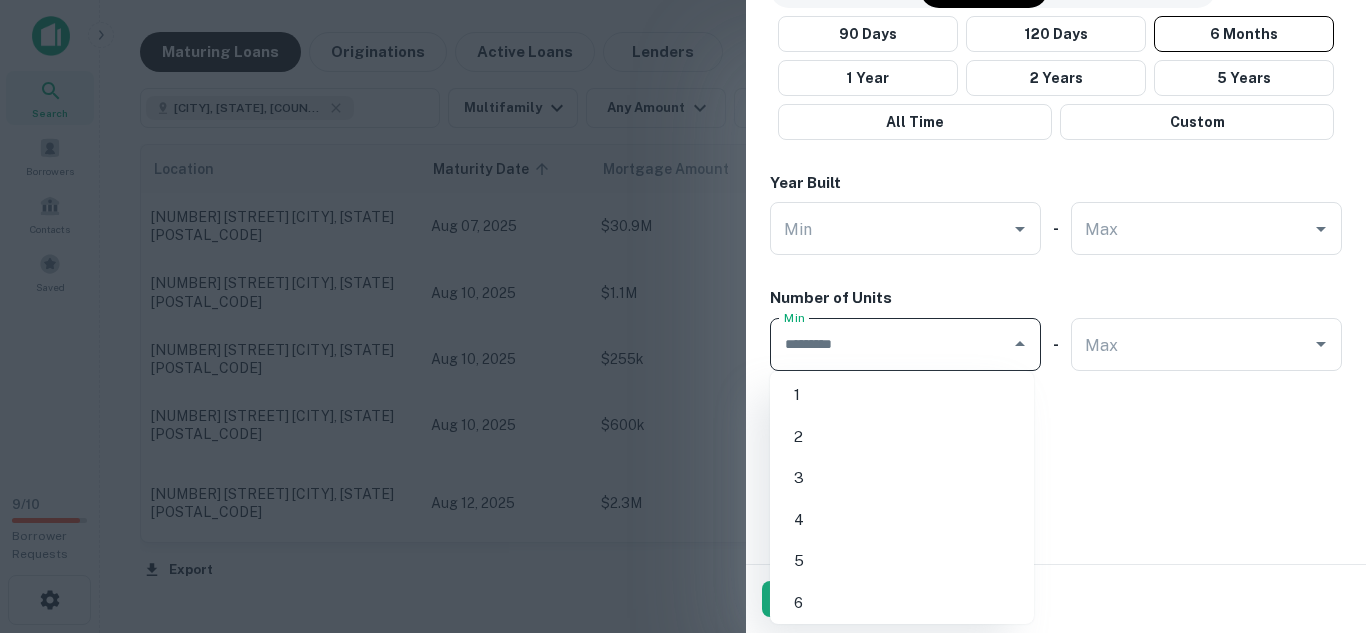 click on "5" at bounding box center [902, 561] 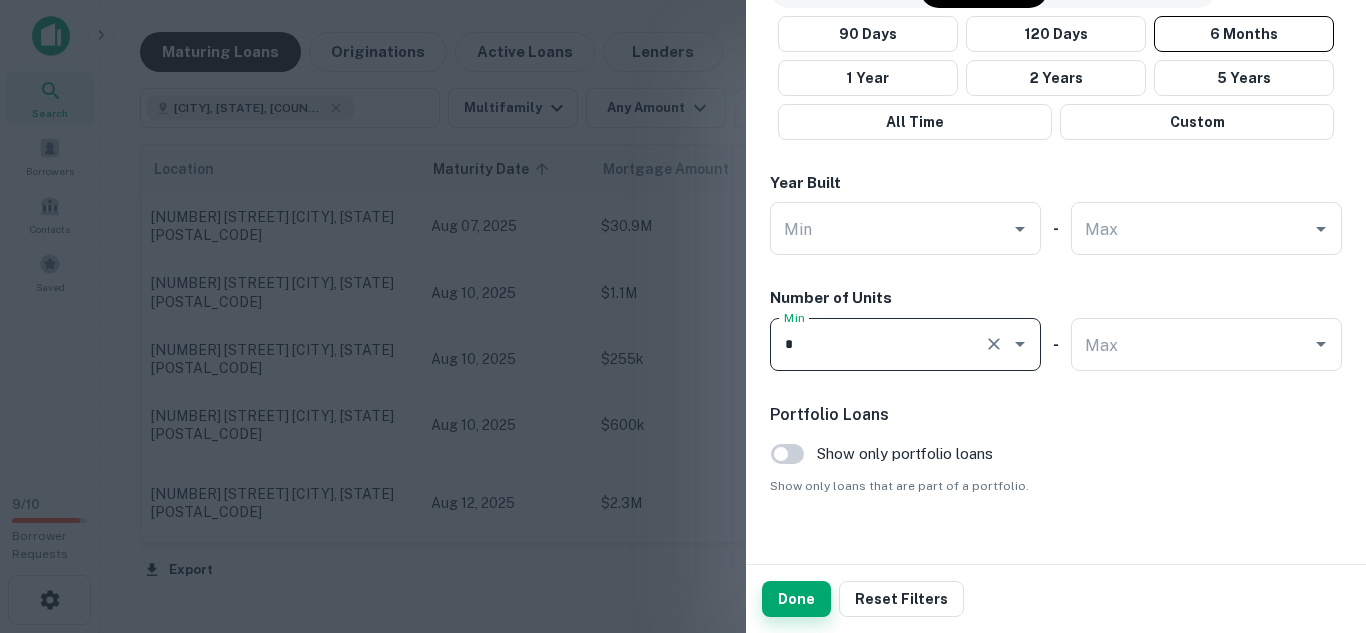 click on "Done" at bounding box center (796, 599) 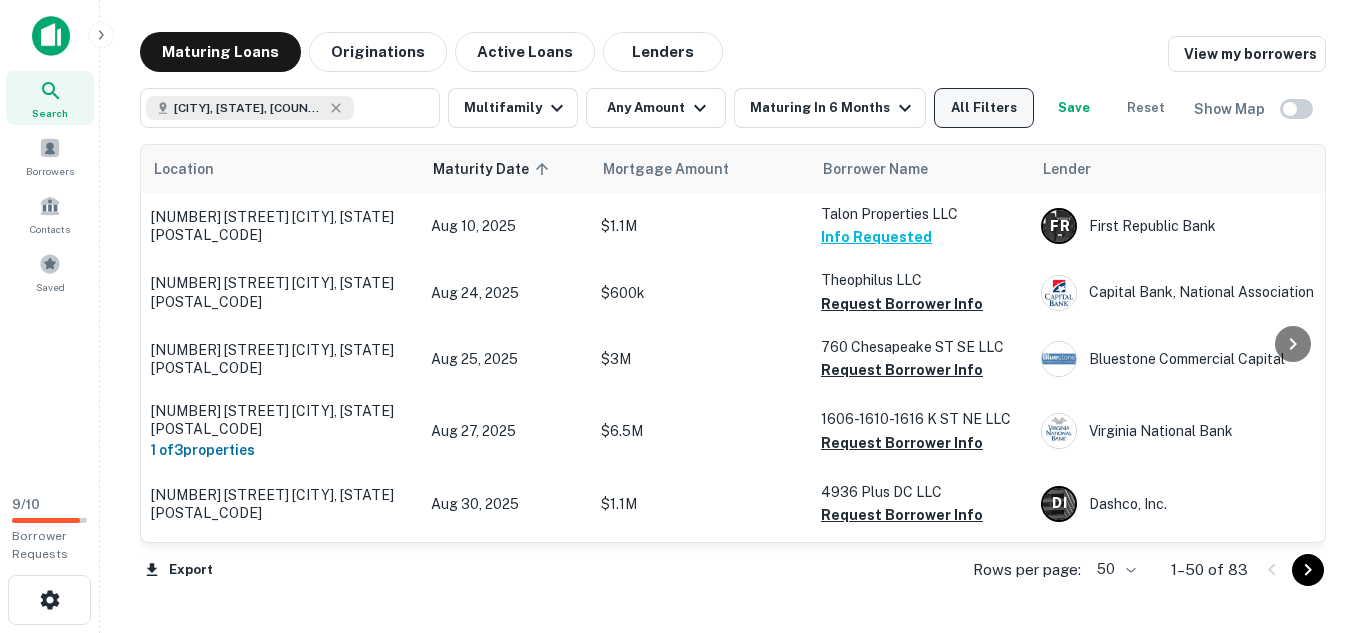 click on "All Filters" at bounding box center (984, 108) 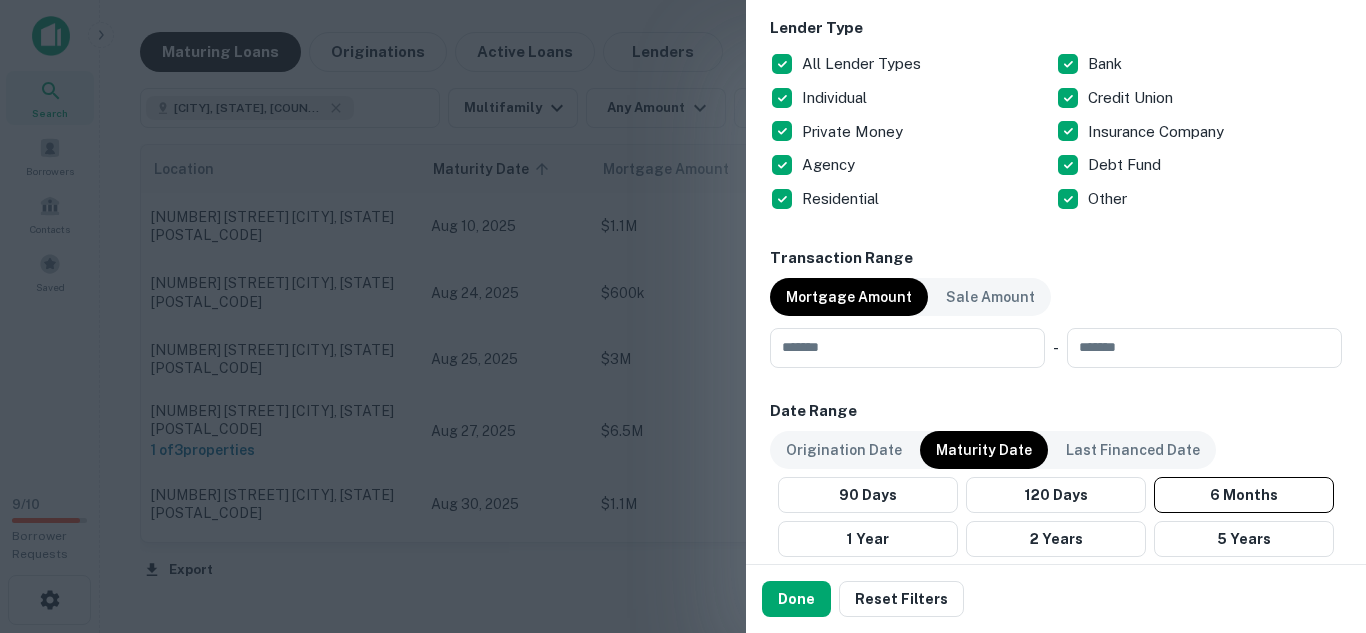 scroll, scrollTop: 739, scrollLeft: 0, axis: vertical 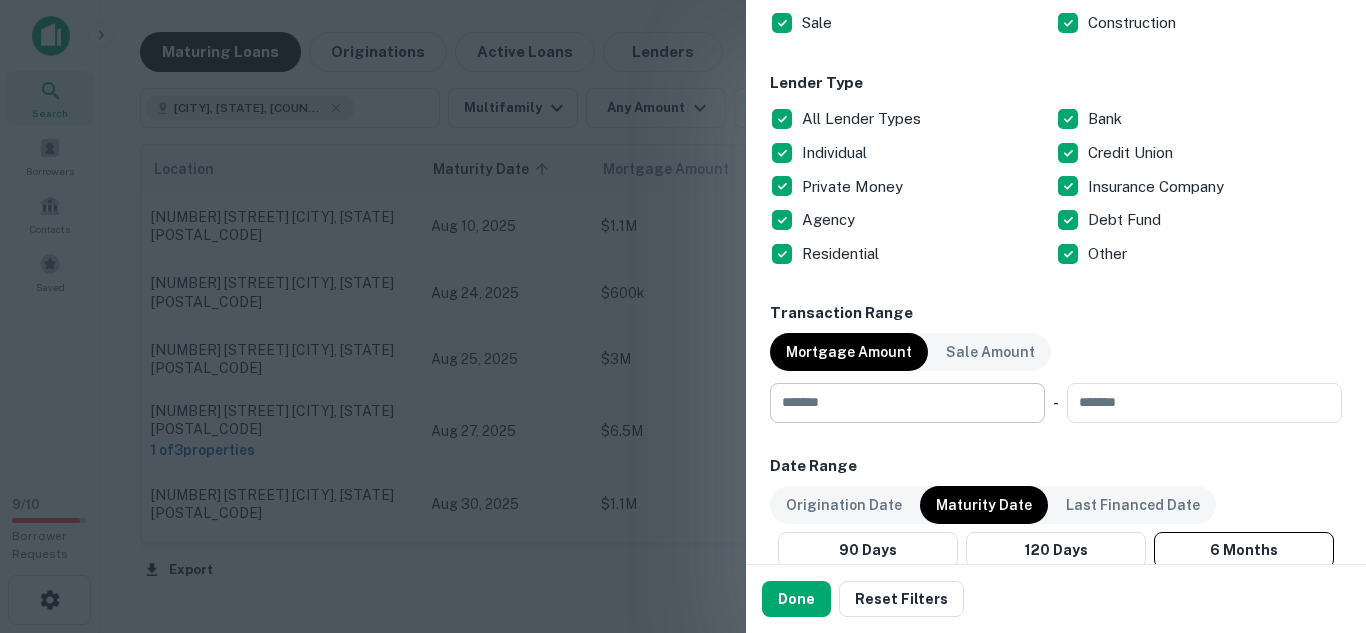 click at bounding box center (900, 403) 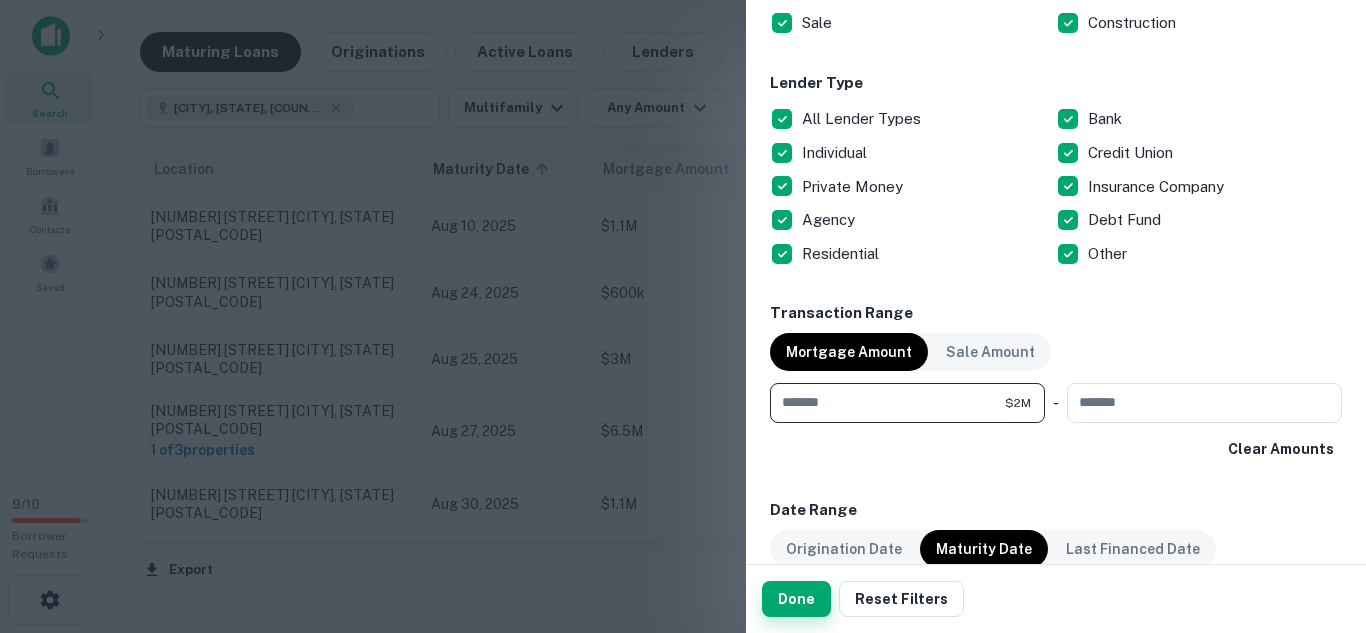 type on "*******" 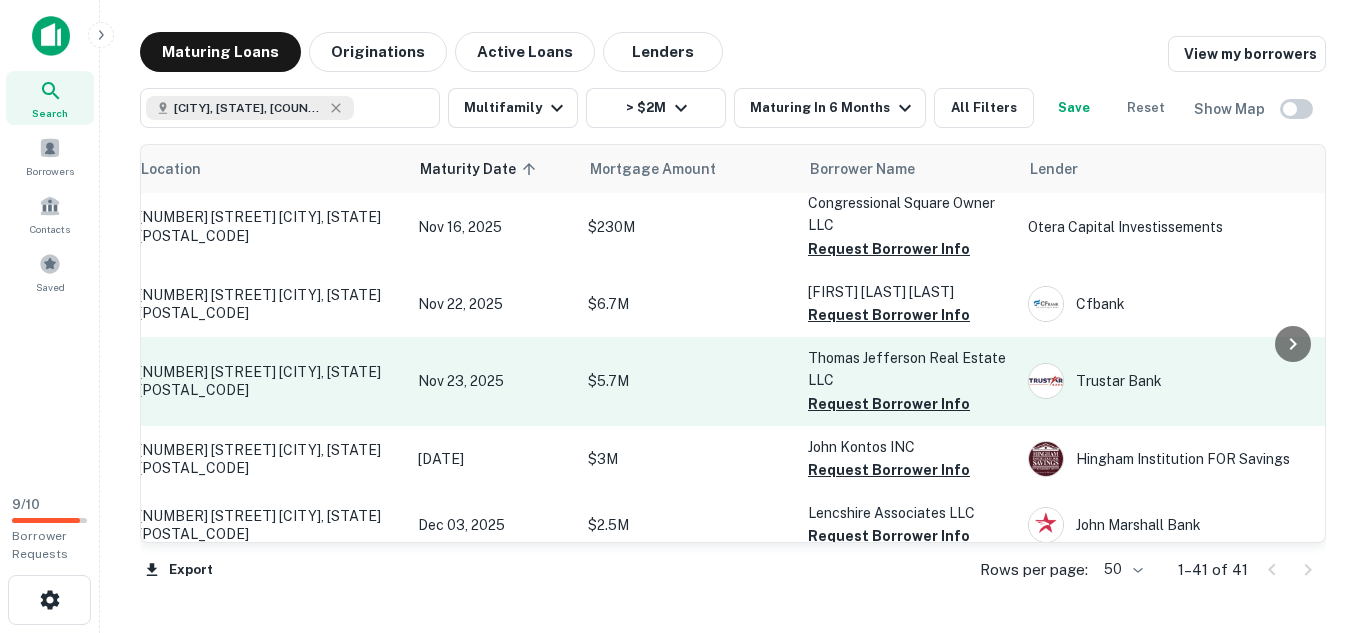 scroll, scrollTop: 1287, scrollLeft: 0, axis: vertical 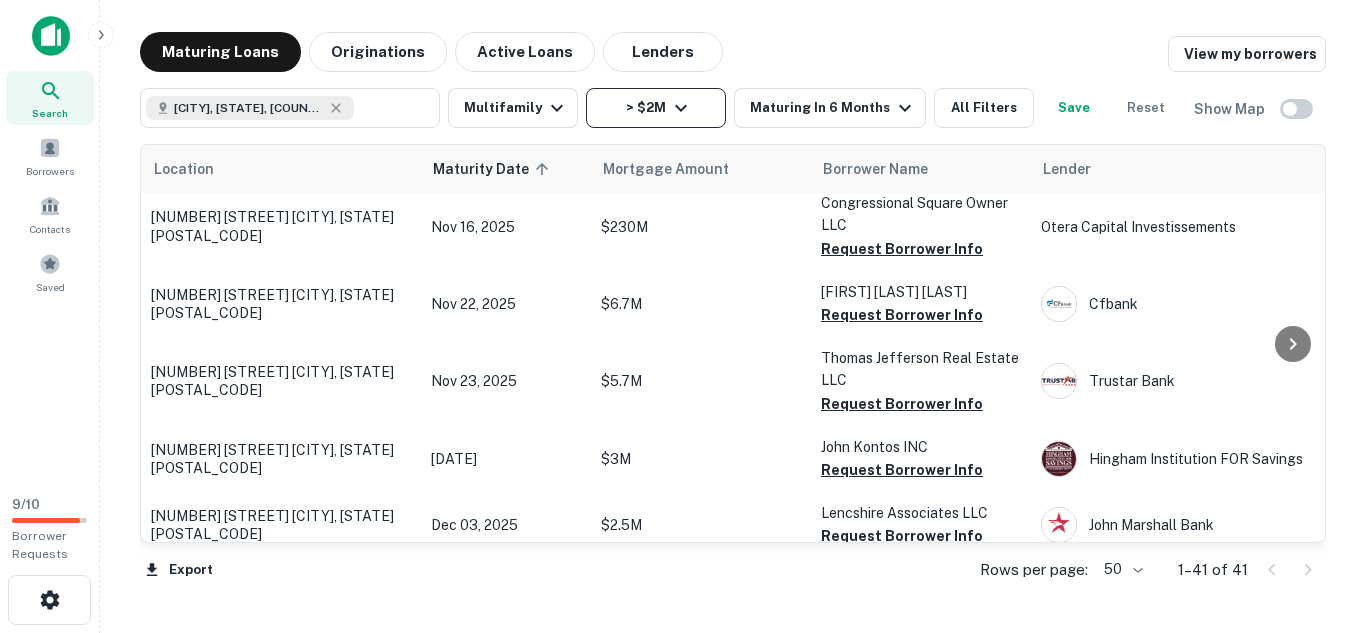 click 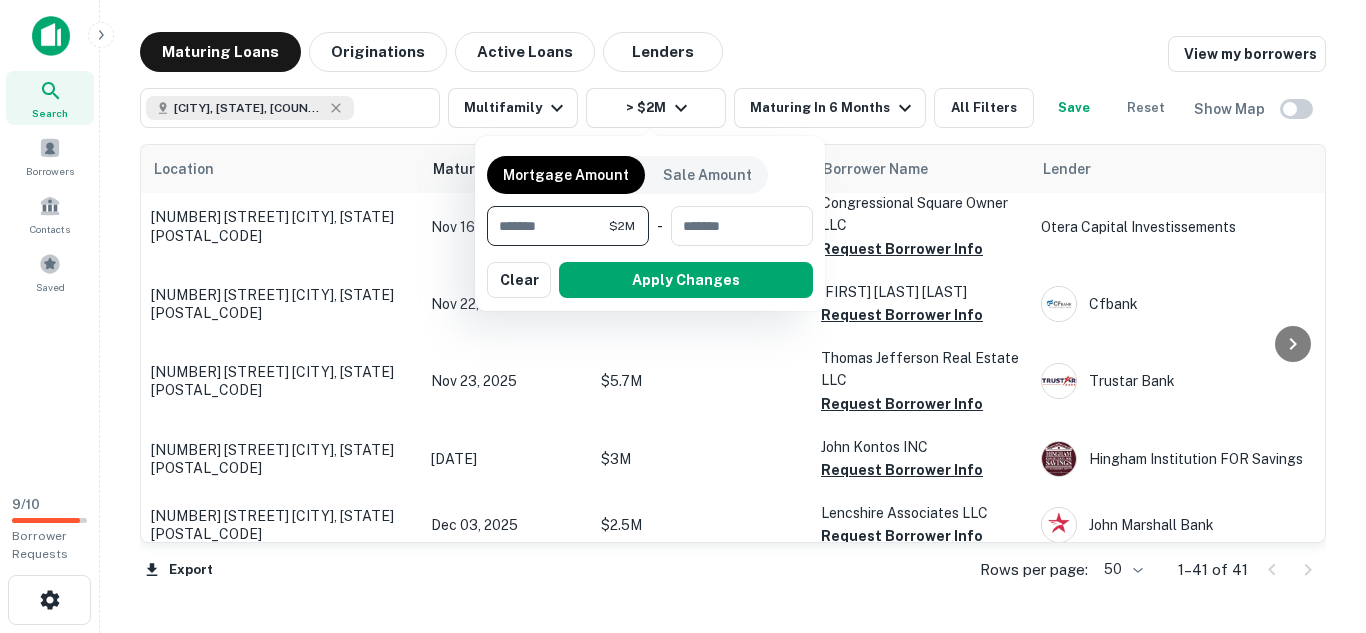 drag, startPoint x: 589, startPoint y: 224, endPoint x: 459, endPoint y: 236, distance: 130.55267 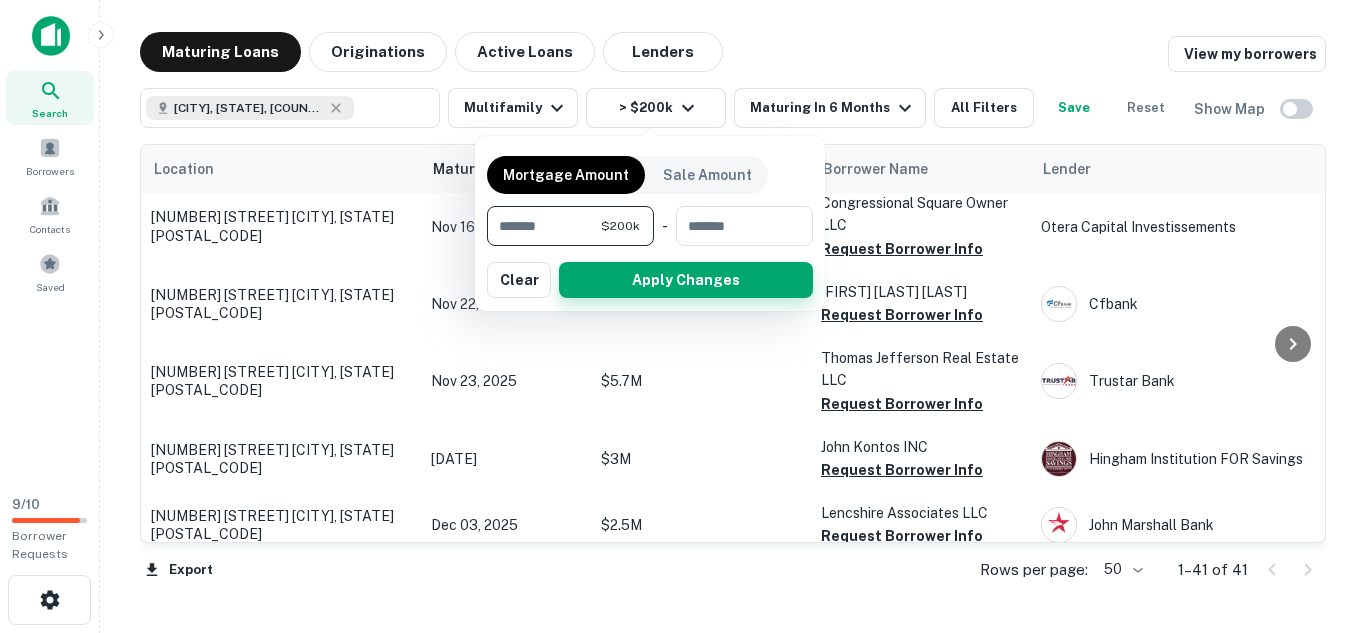 type on "******" 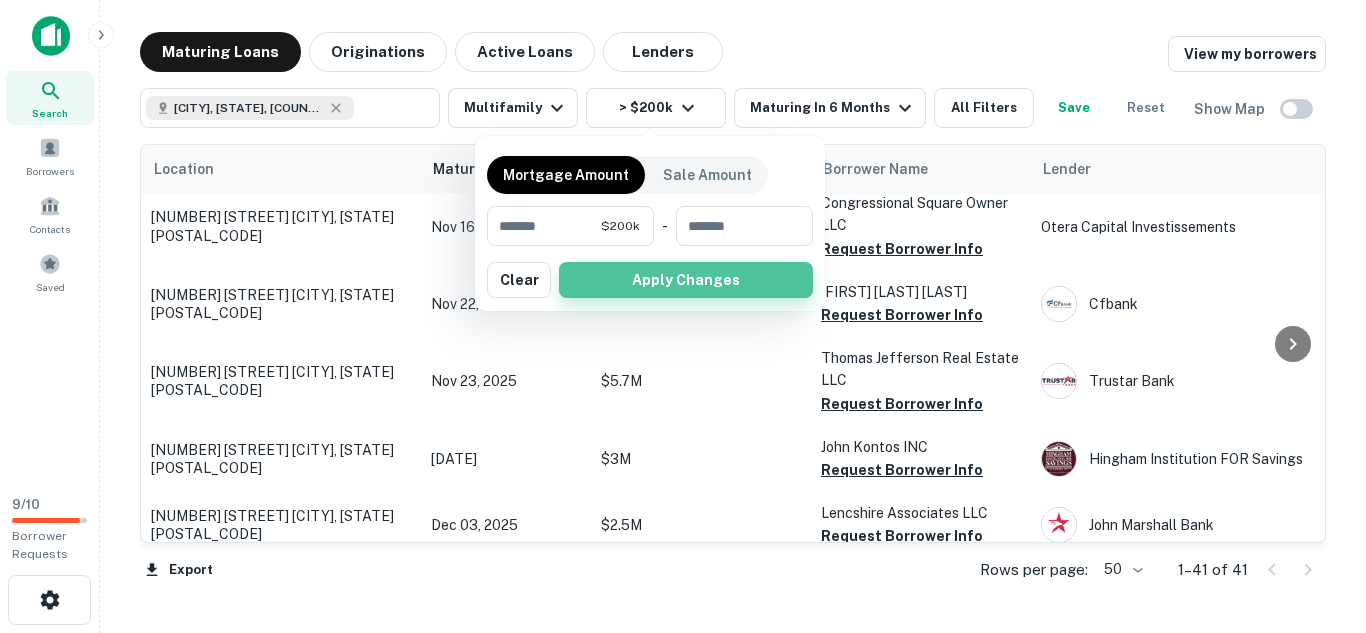 click on "Apply Changes" at bounding box center [686, 280] 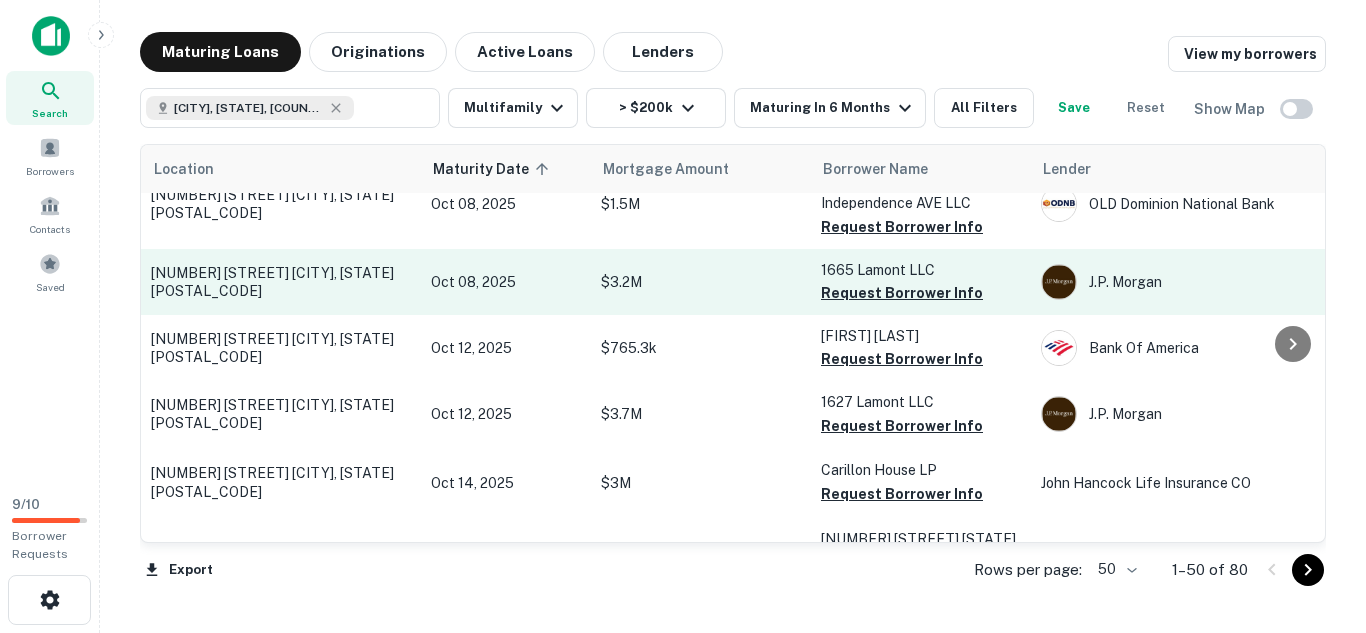 scroll, scrollTop: 1424, scrollLeft: 0, axis: vertical 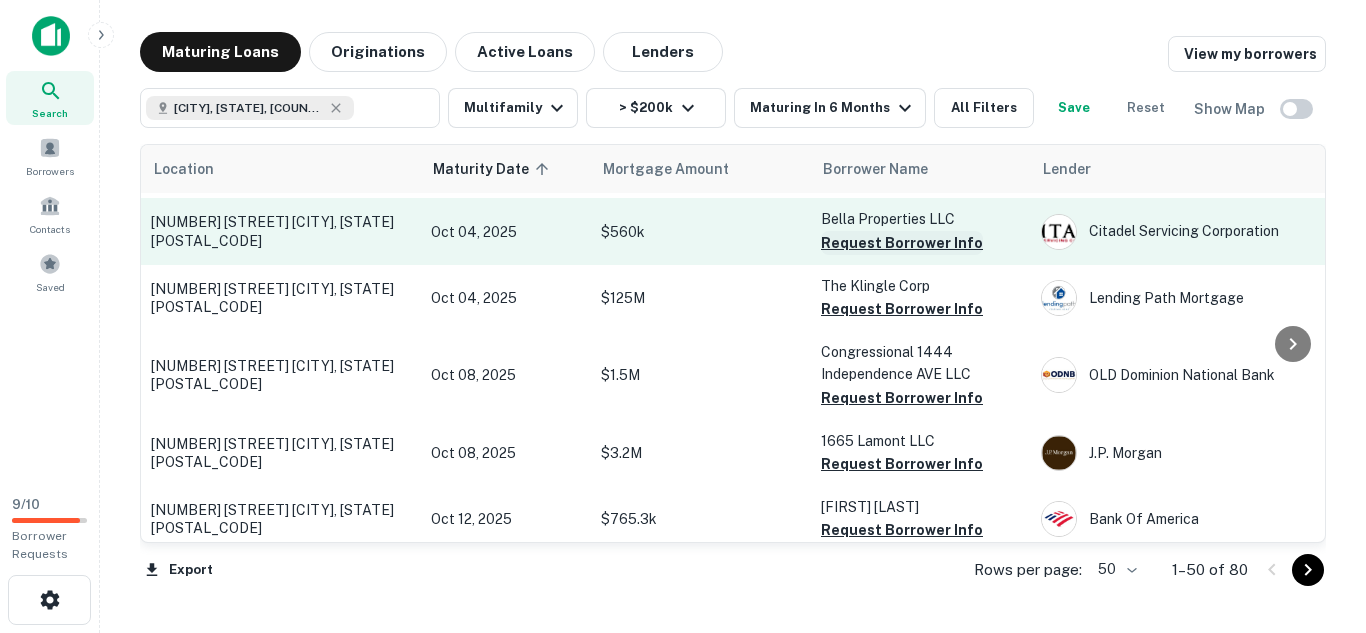 click on "The Klingle Corp" at bounding box center (921, 286) 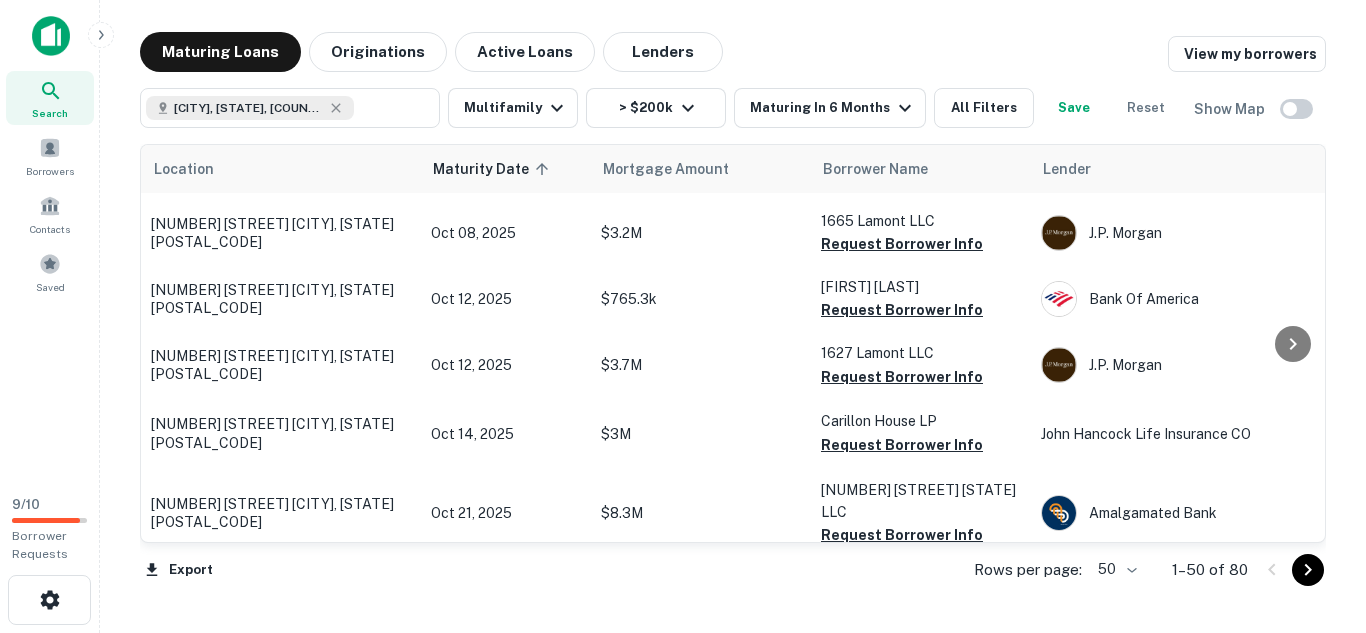 scroll, scrollTop: 1444, scrollLeft: 0, axis: vertical 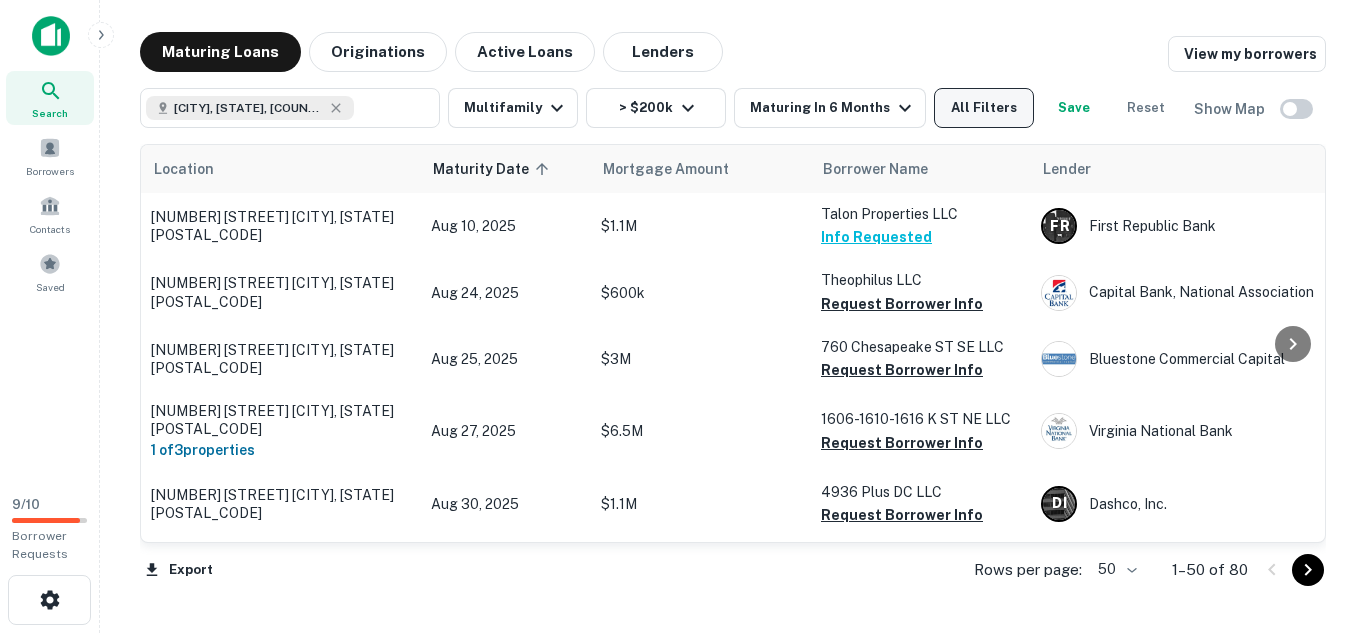 click on "All Filters" at bounding box center [984, 108] 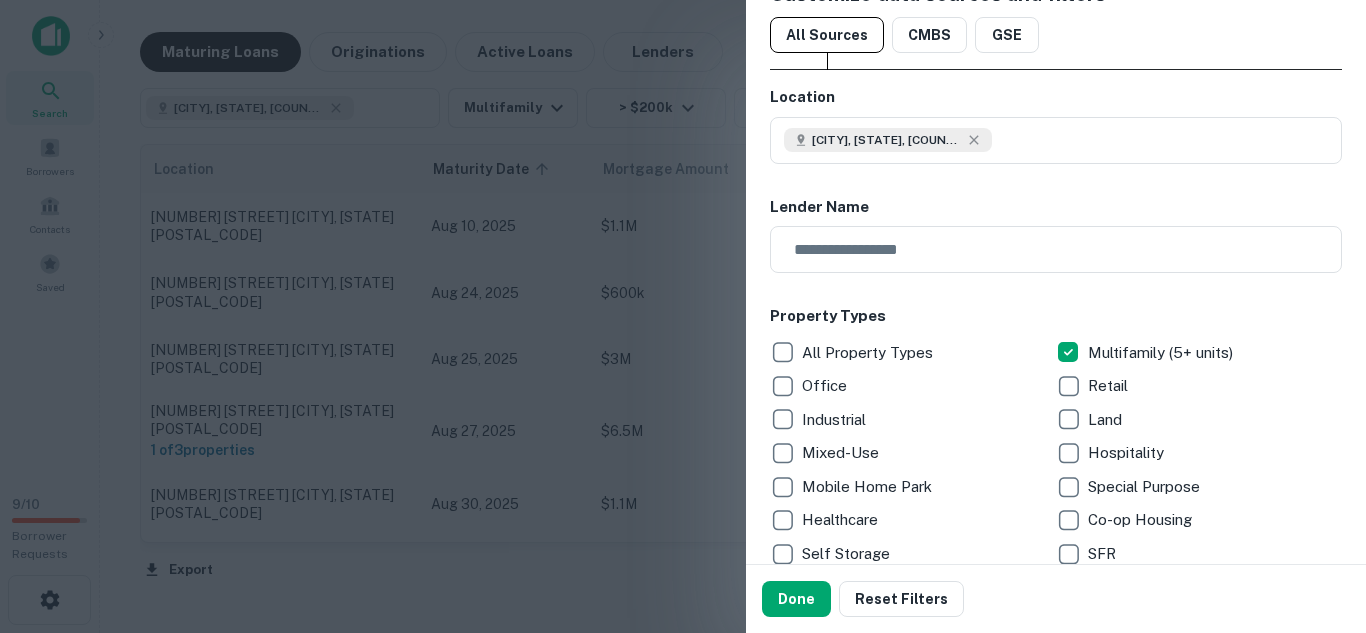 scroll, scrollTop: 65, scrollLeft: 0, axis: vertical 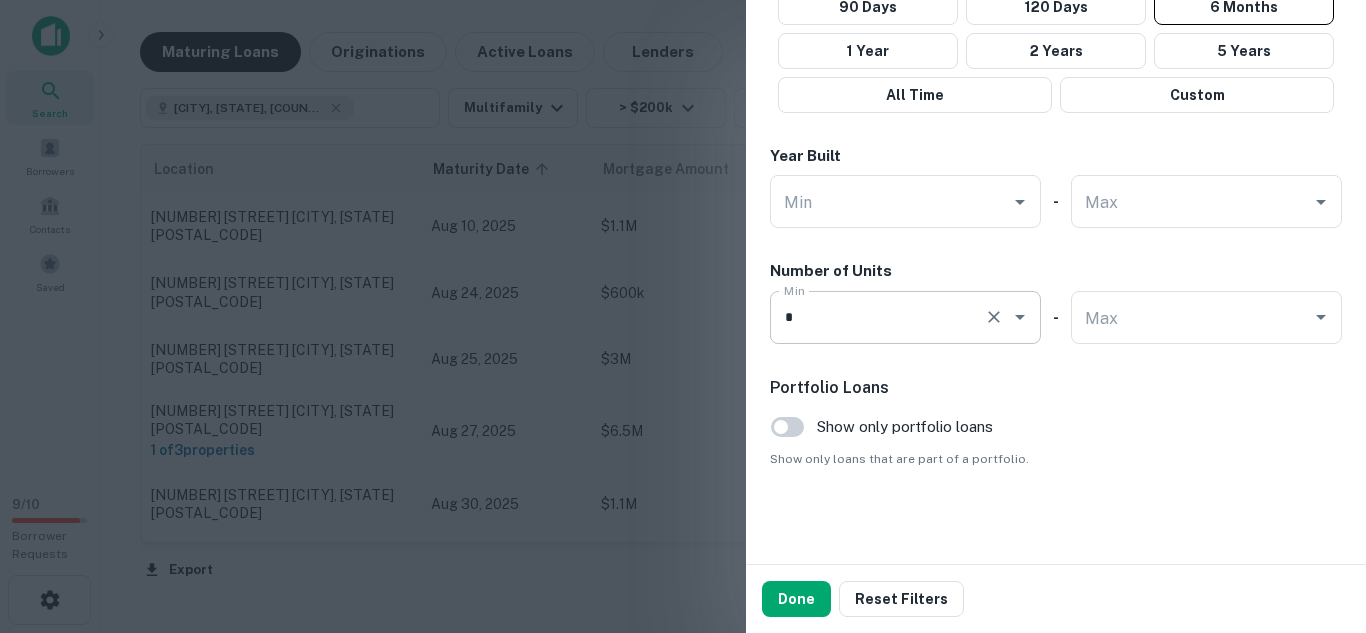 click 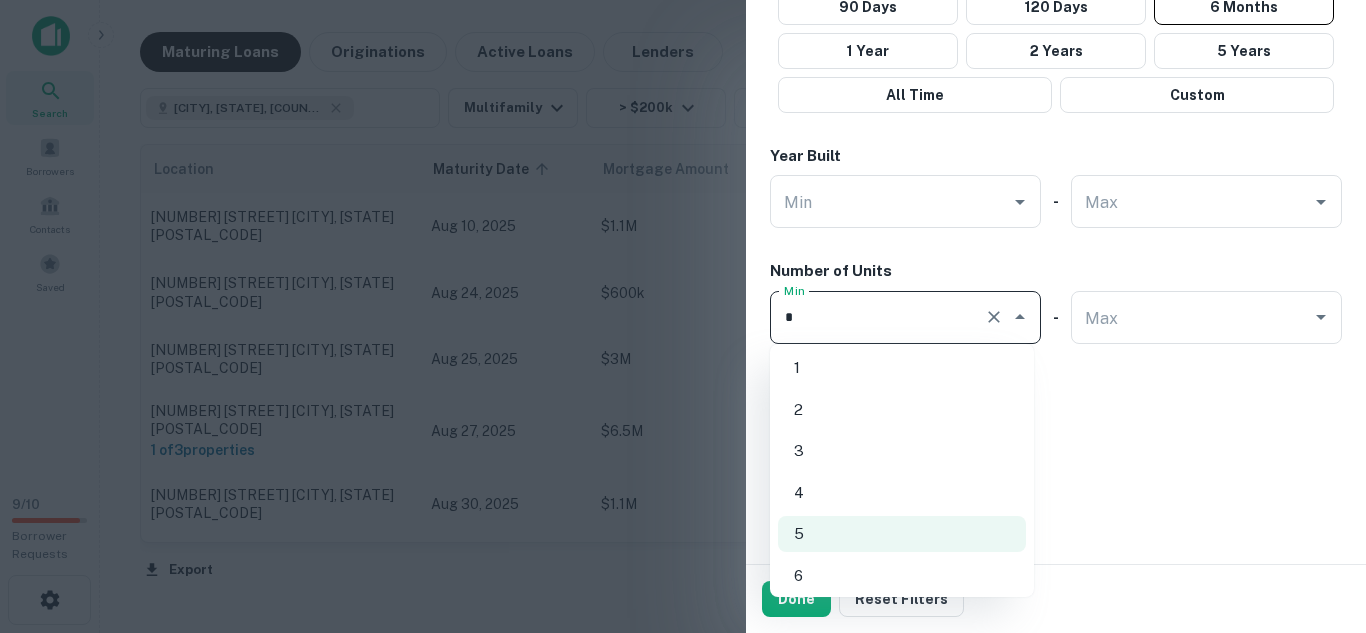 click on "1" at bounding box center (902, 368) 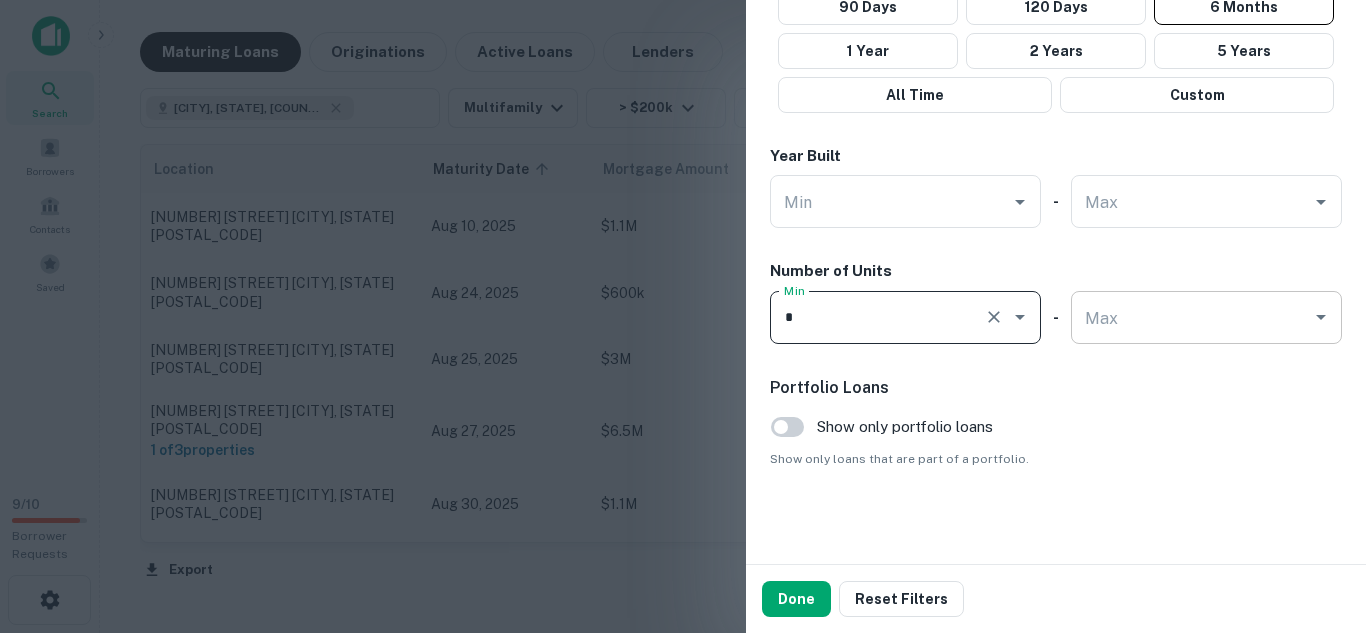 click on "Max" at bounding box center [1191, 317] 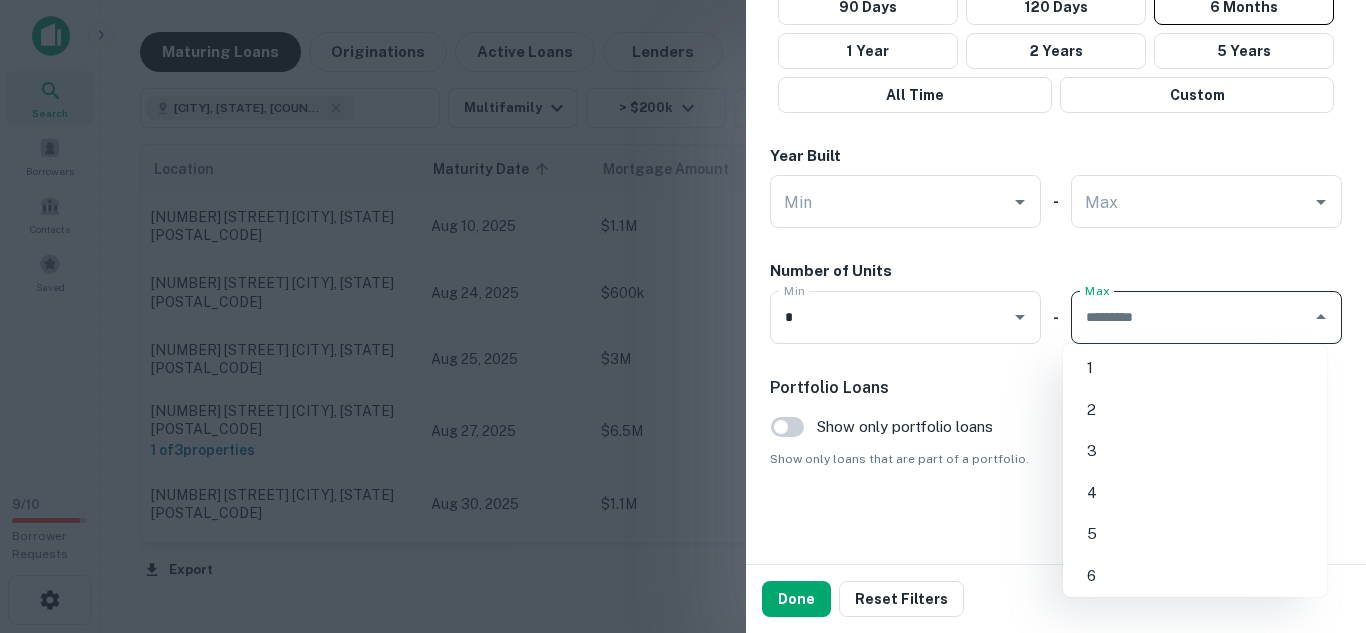 click on "4" at bounding box center (1195, 493) 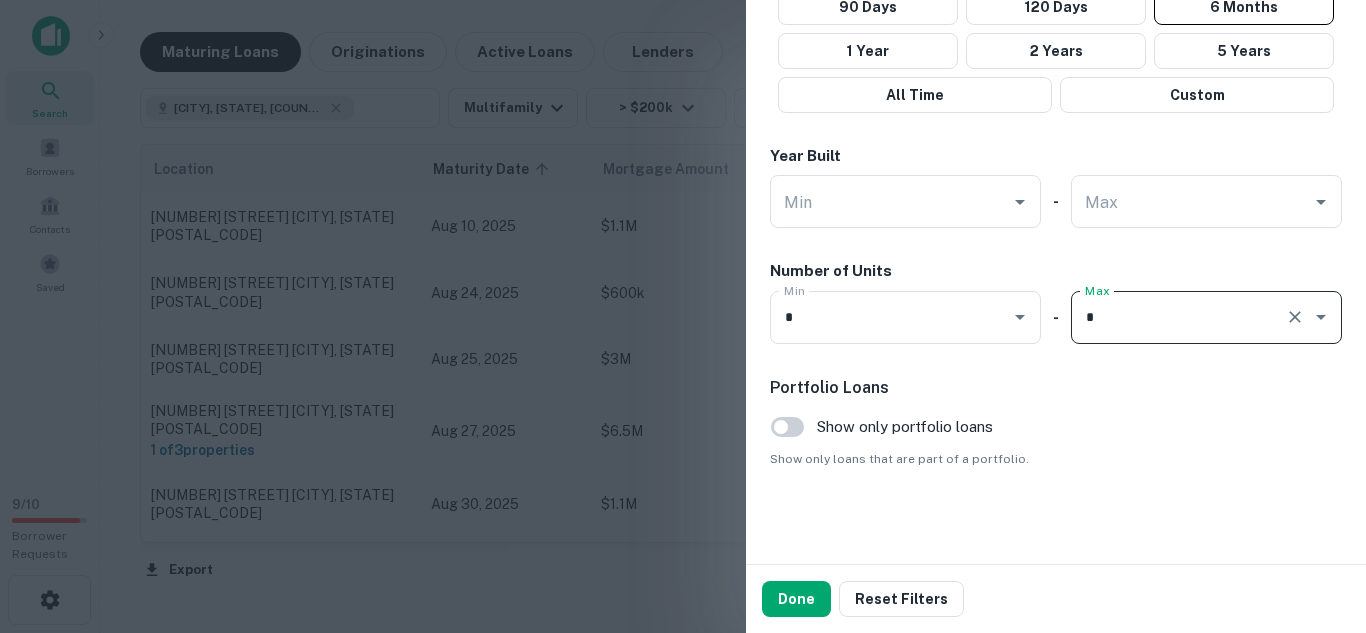 click on "Done" at bounding box center (796, 599) 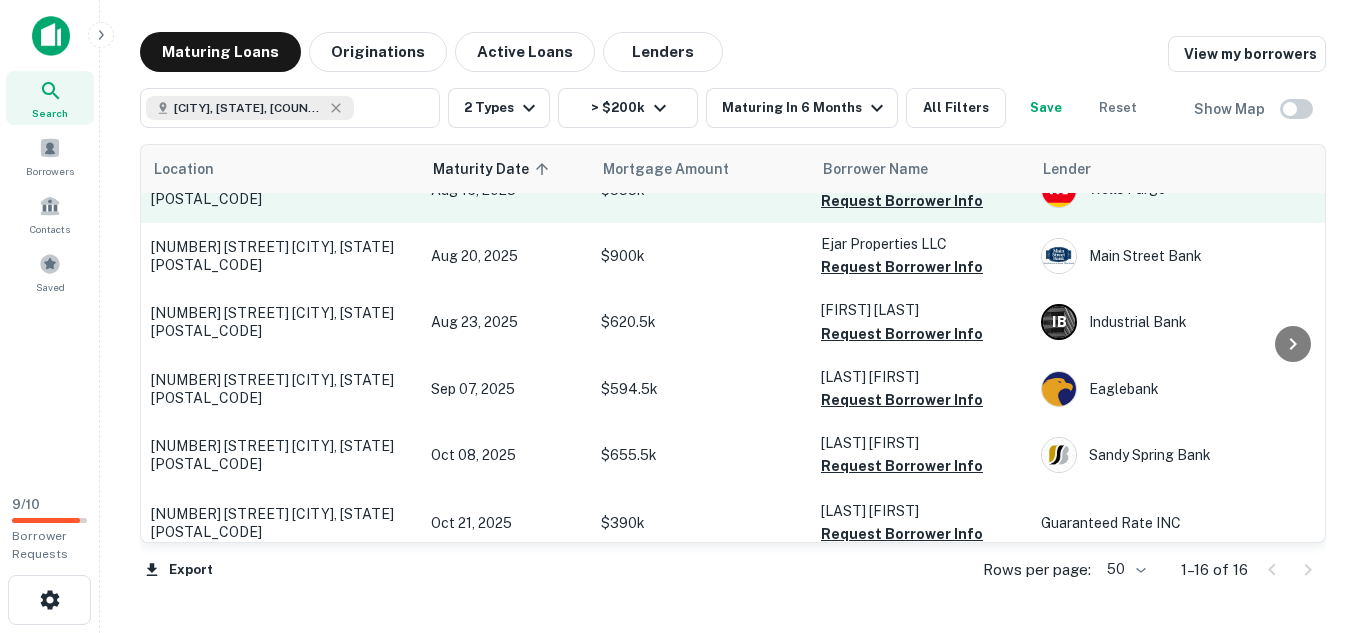 scroll, scrollTop: 110, scrollLeft: 0, axis: vertical 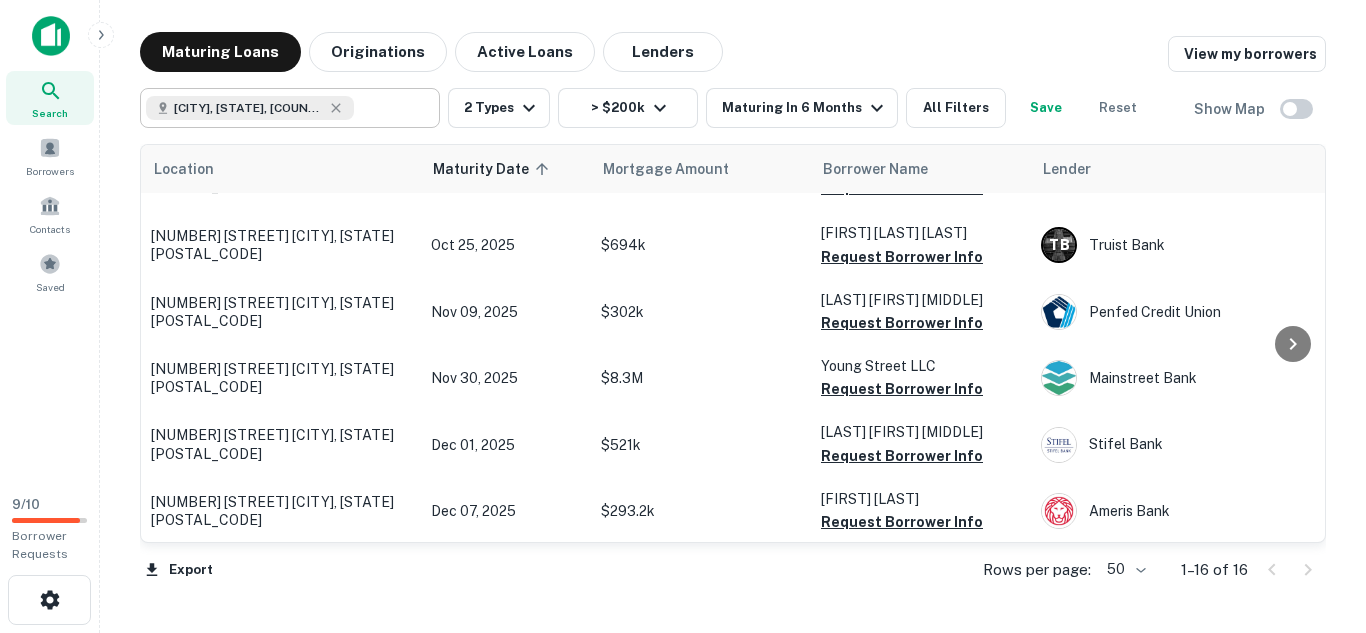 click at bounding box center (392, 108) 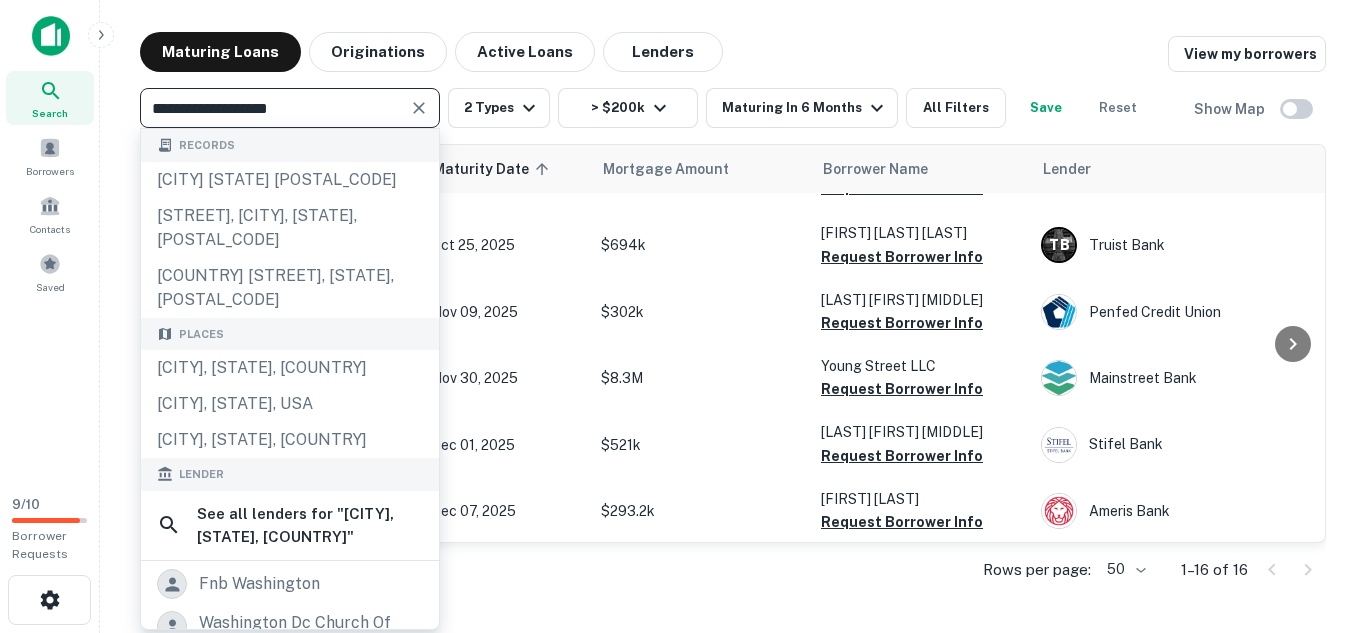 click on "**********" at bounding box center (273, 108) 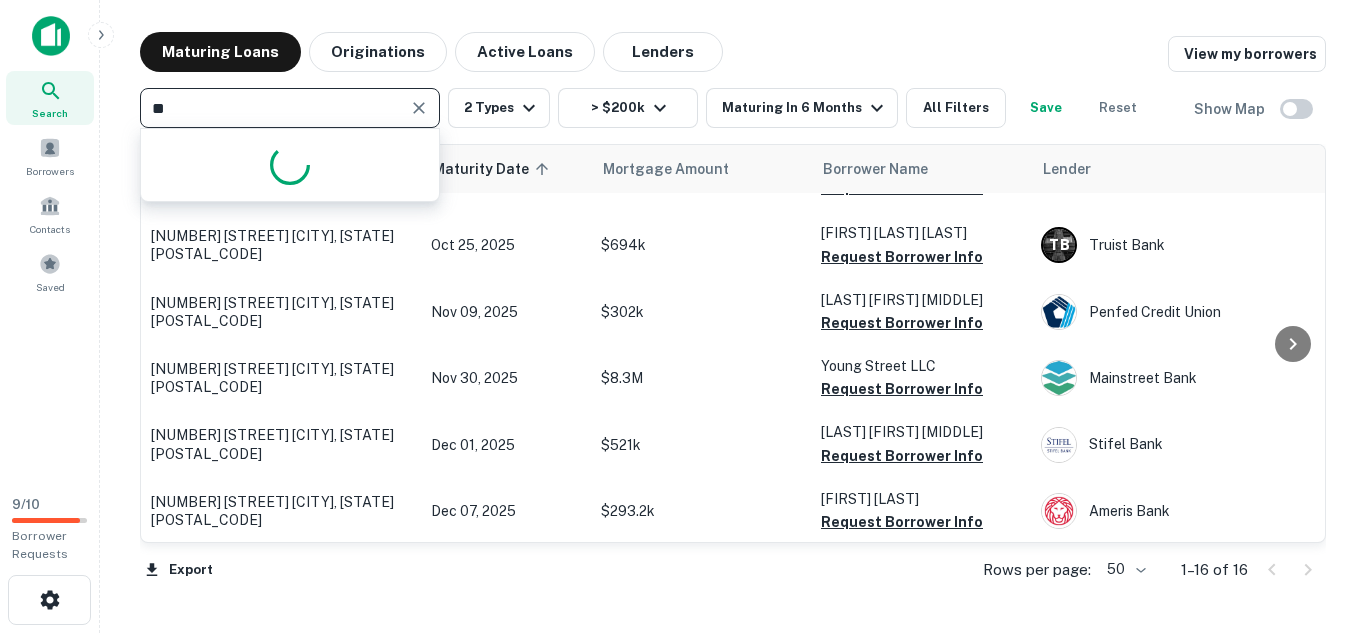 type on "*" 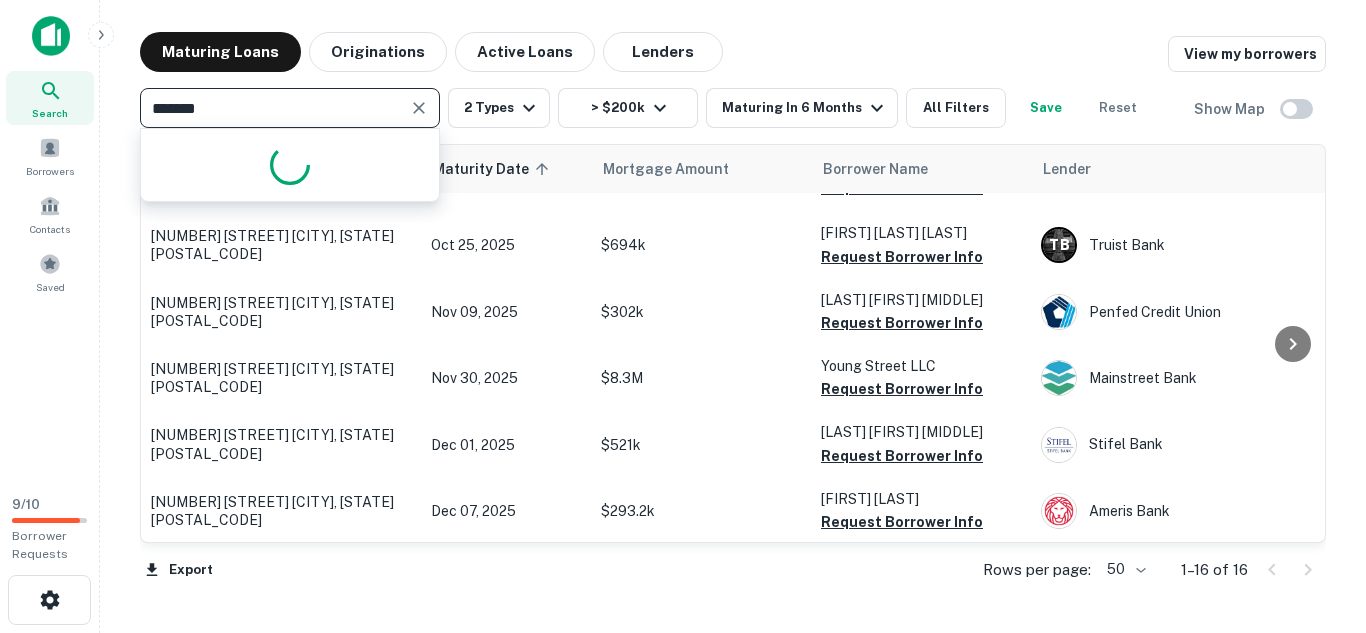 type on "********" 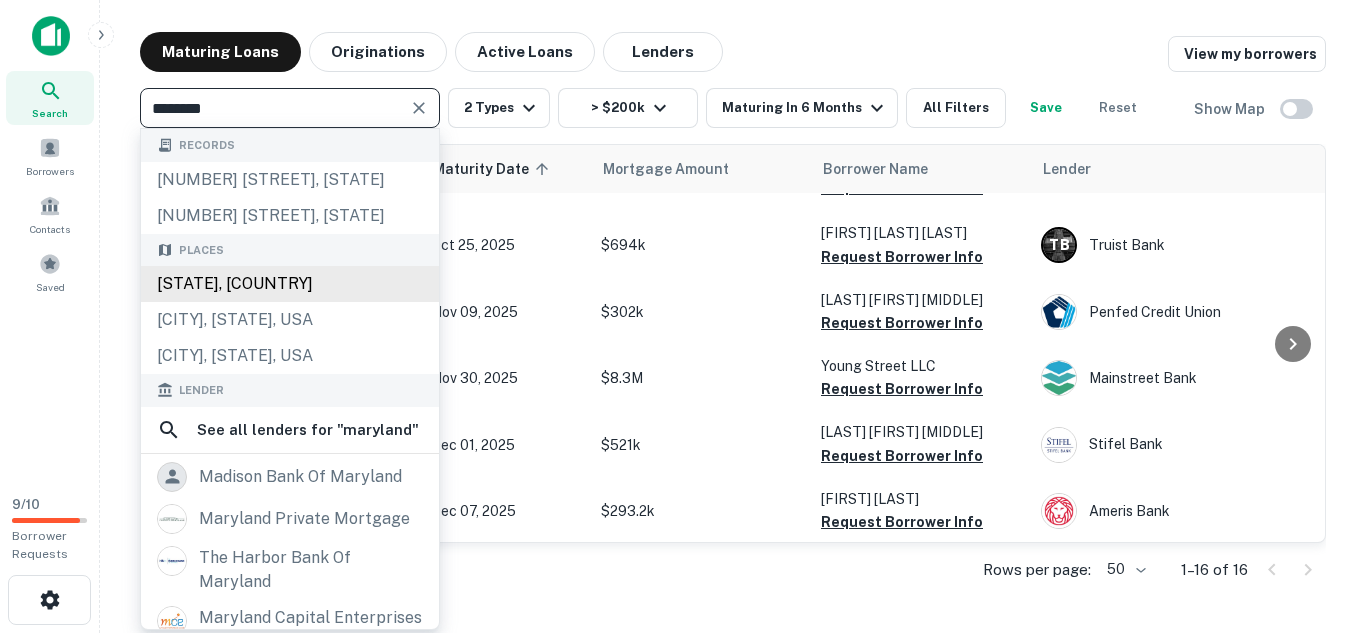 click on "[STATE], [COUNTRY]" at bounding box center (290, 284) 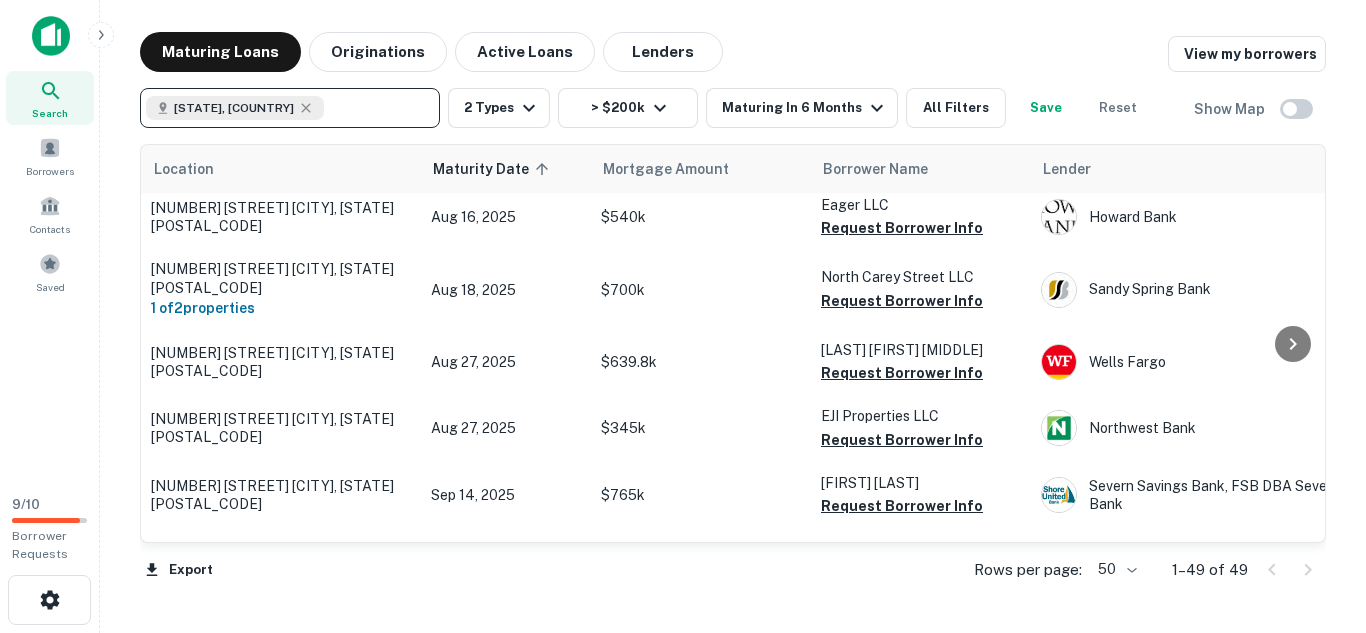 scroll, scrollTop: 0, scrollLeft: 0, axis: both 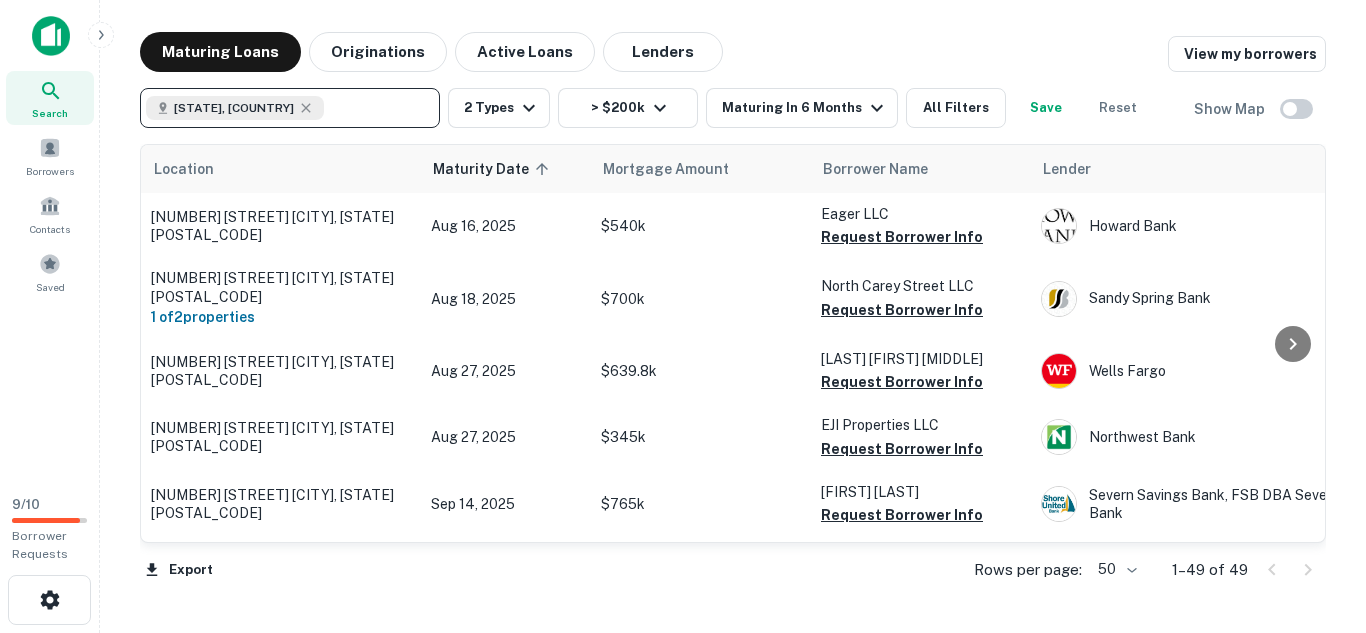 click at bounding box center (377, 108) 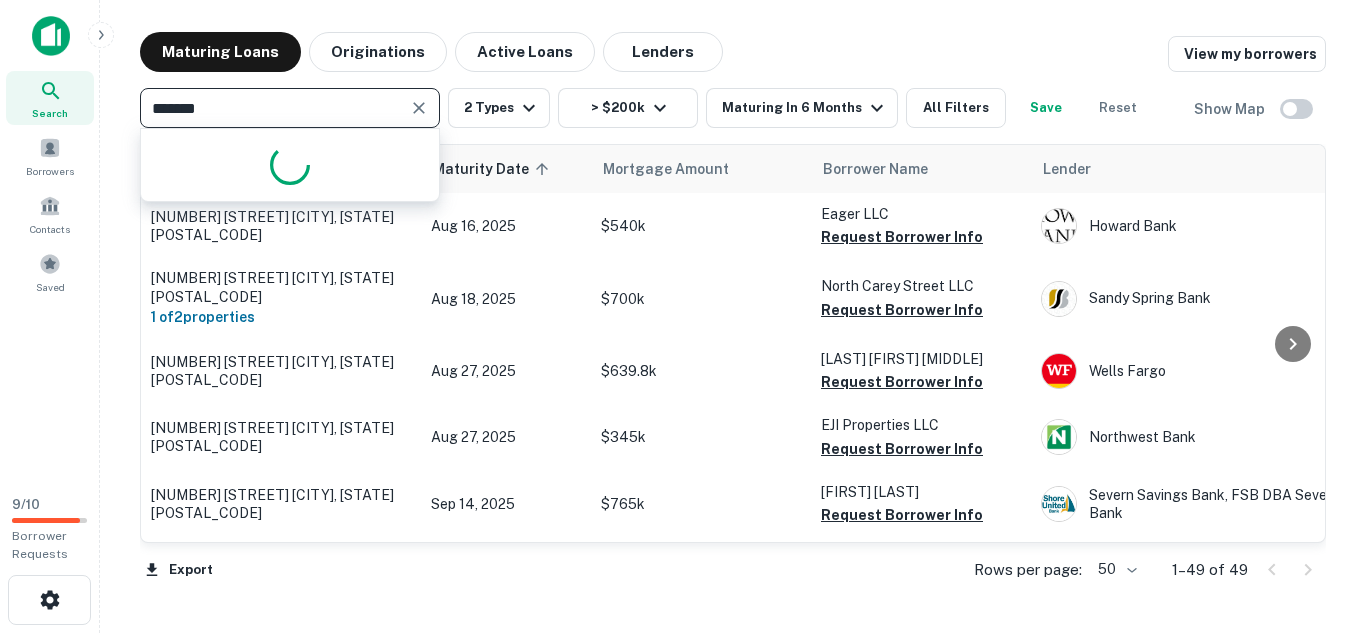 type on "********" 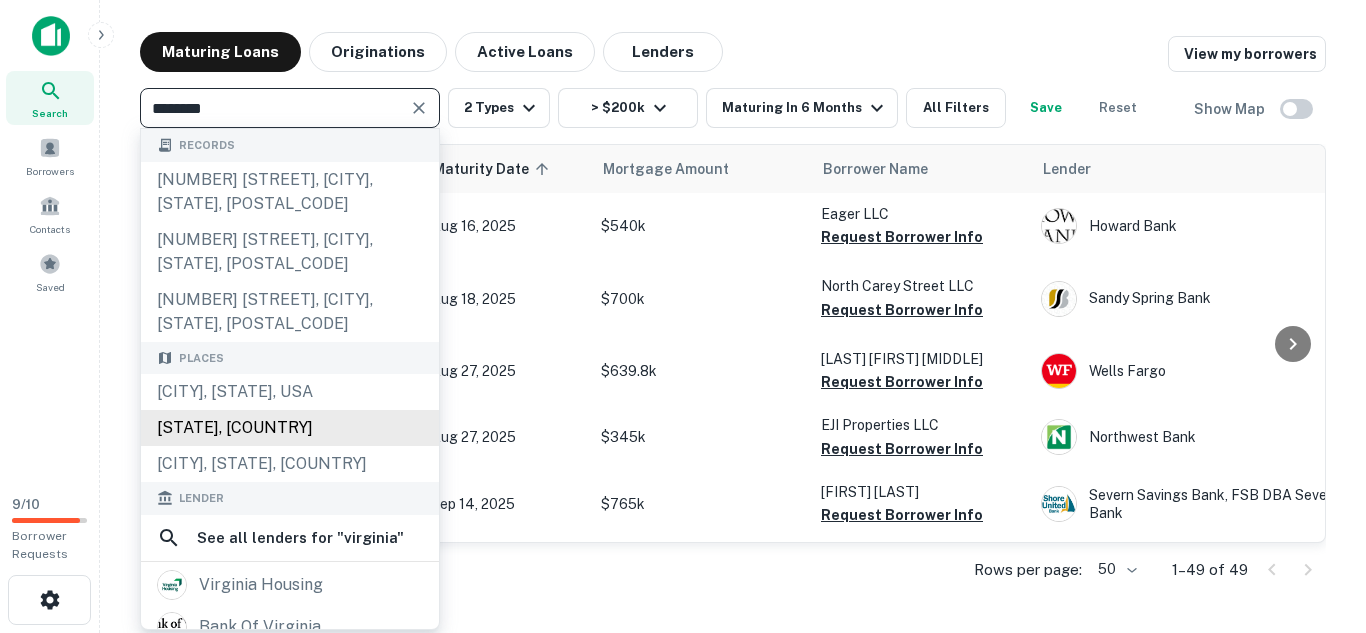 click on "[STATE], [COUNTRY]" at bounding box center [290, 428] 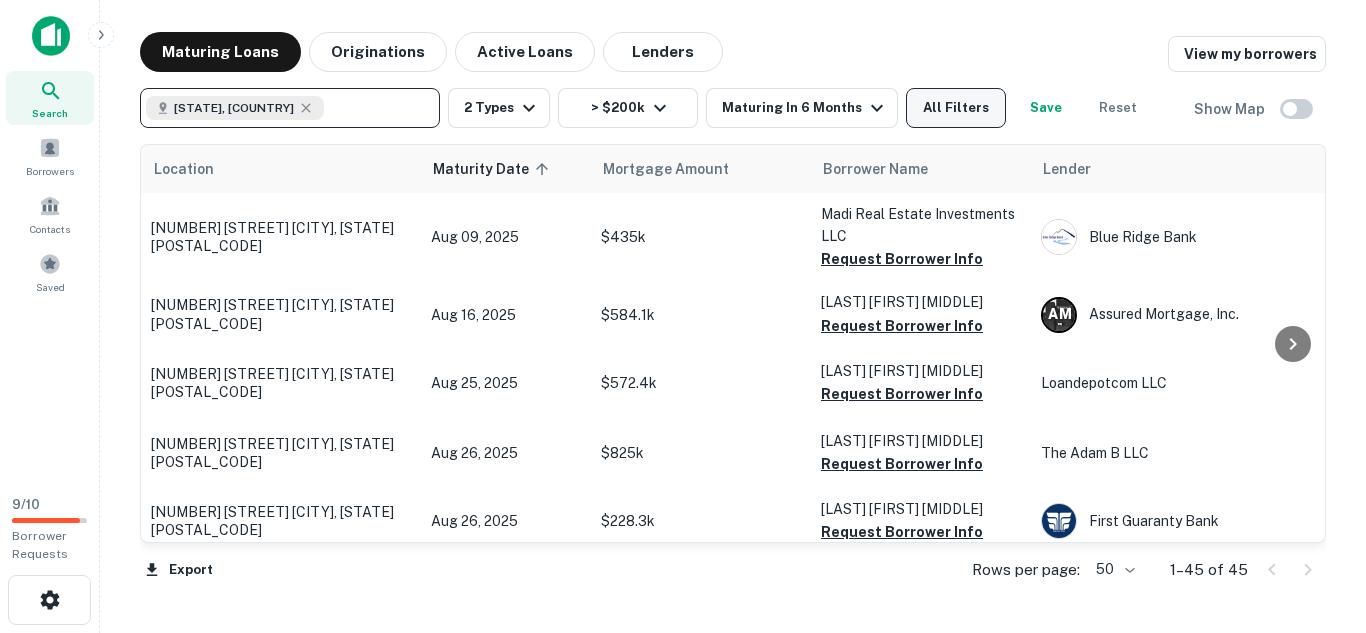 type 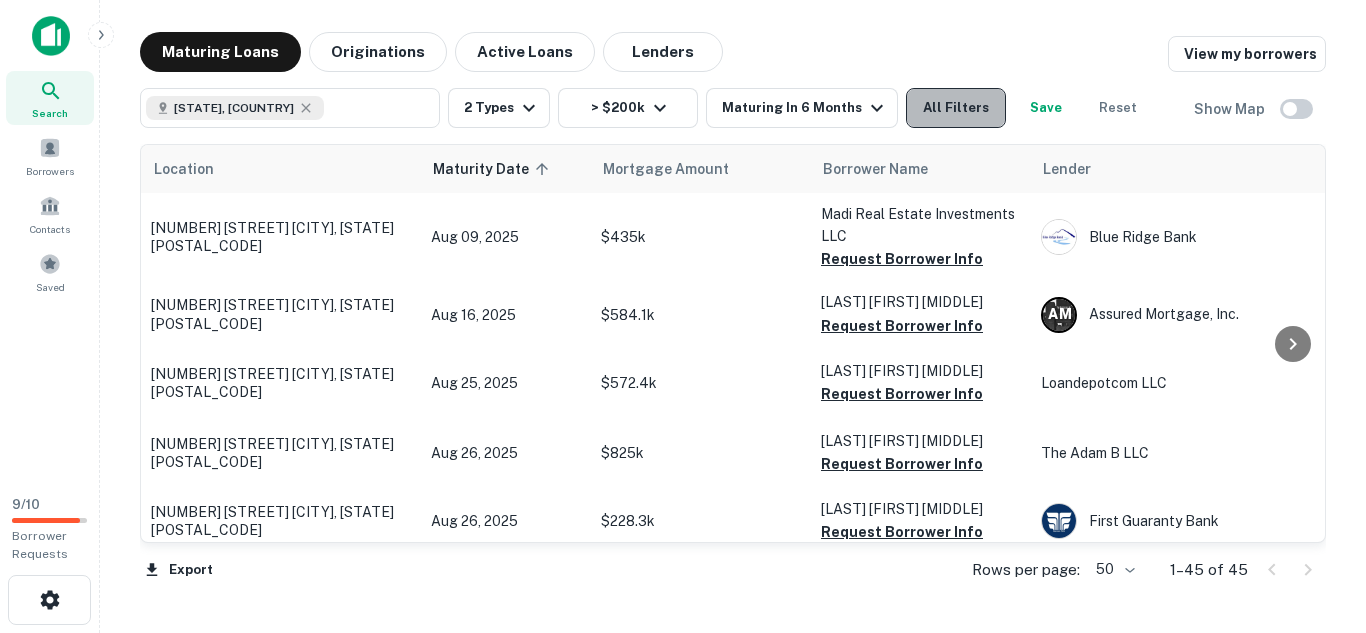 click on "All Filters" at bounding box center [956, 108] 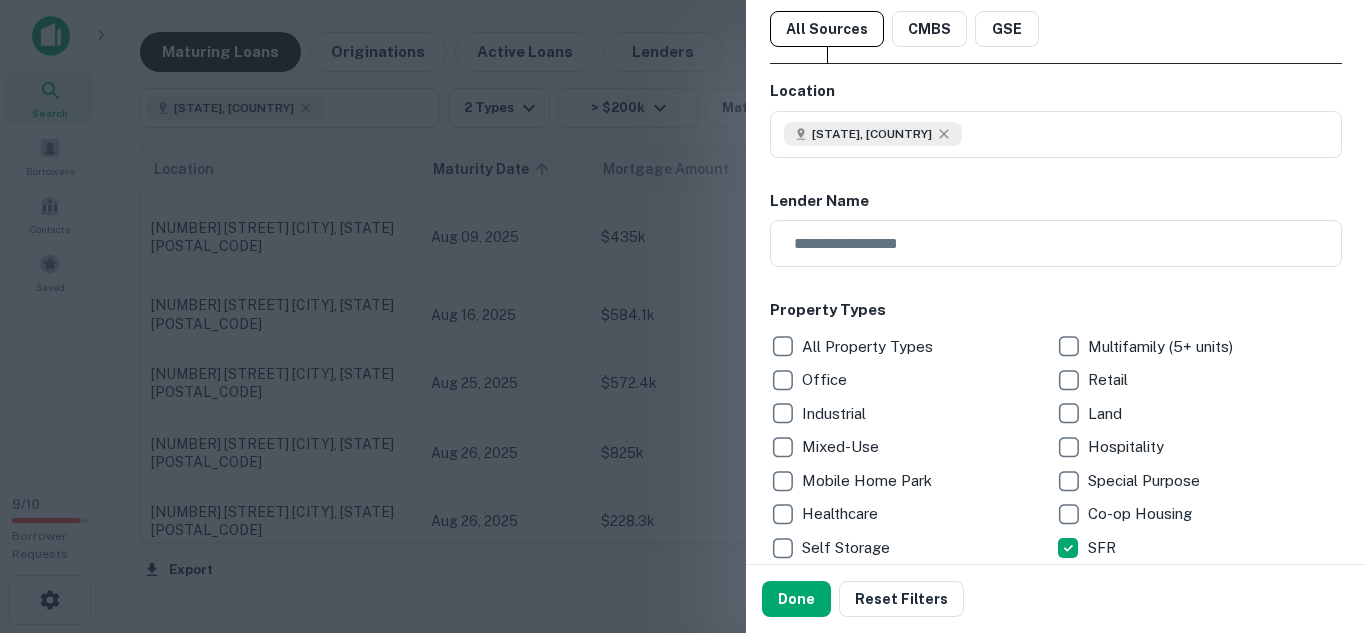 scroll, scrollTop: 83, scrollLeft: 0, axis: vertical 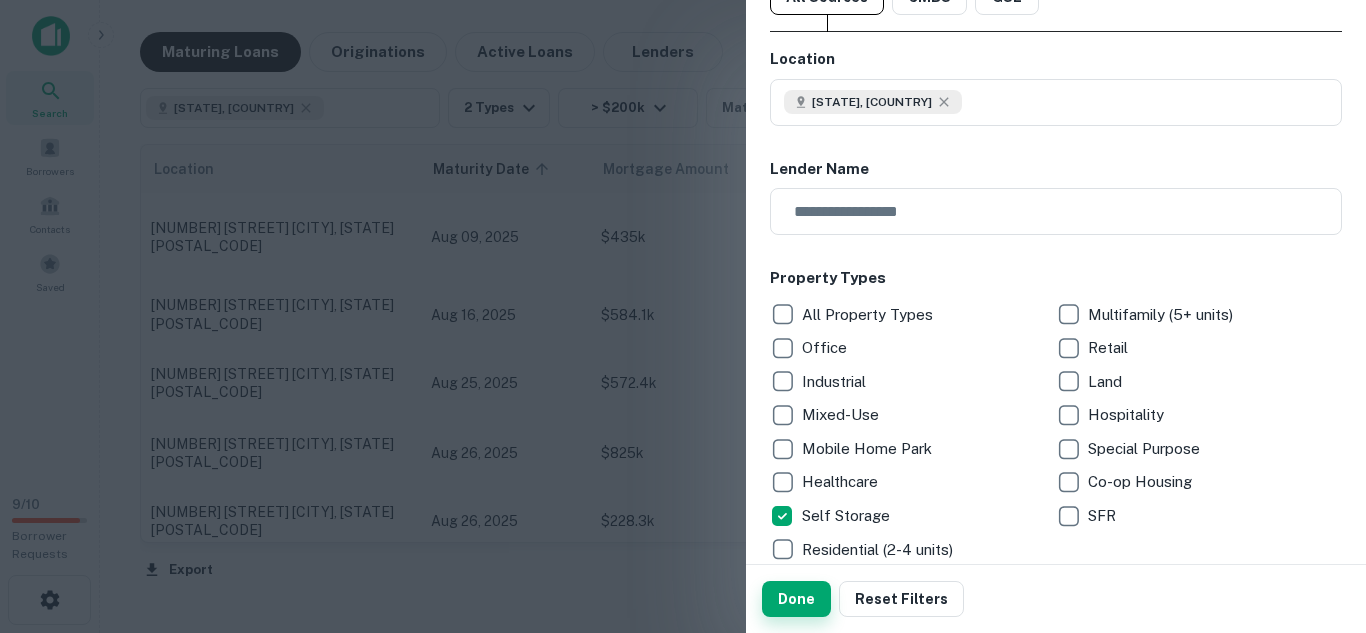 click on "Done" at bounding box center (796, 599) 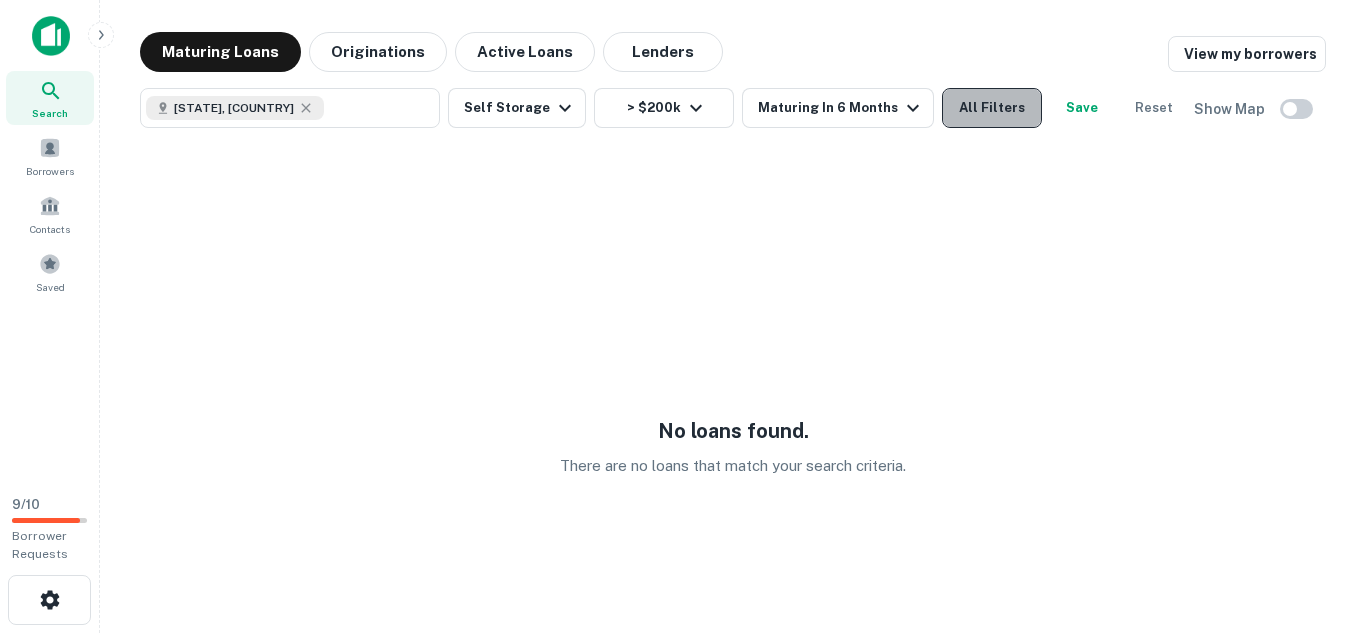 click on "All Filters" at bounding box center [992, 108] 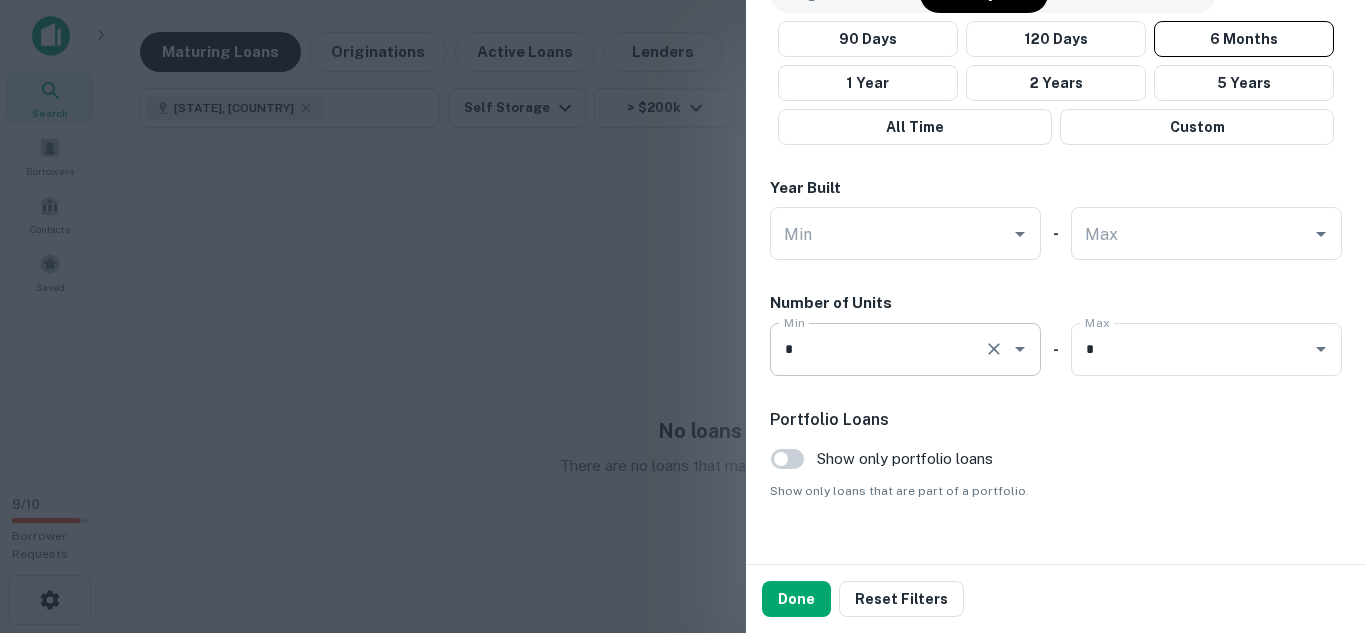 scroll, scrollTop: 1326, scrollLeft: 0, axis: vertical 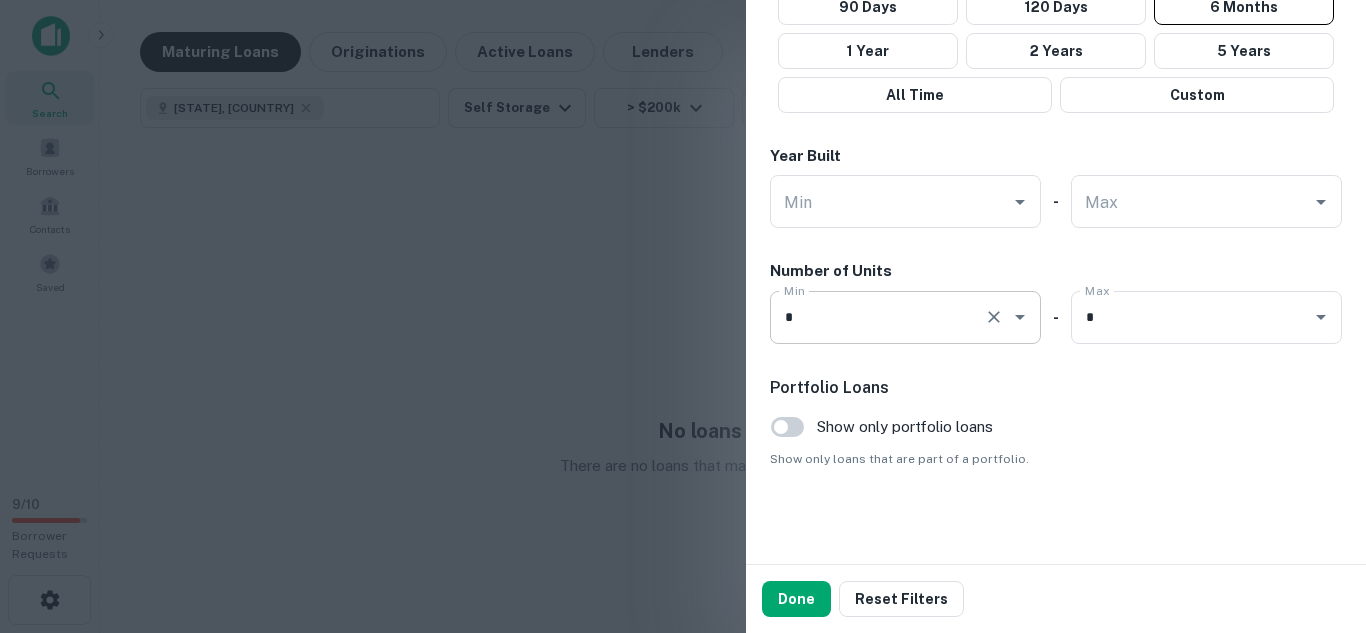 click 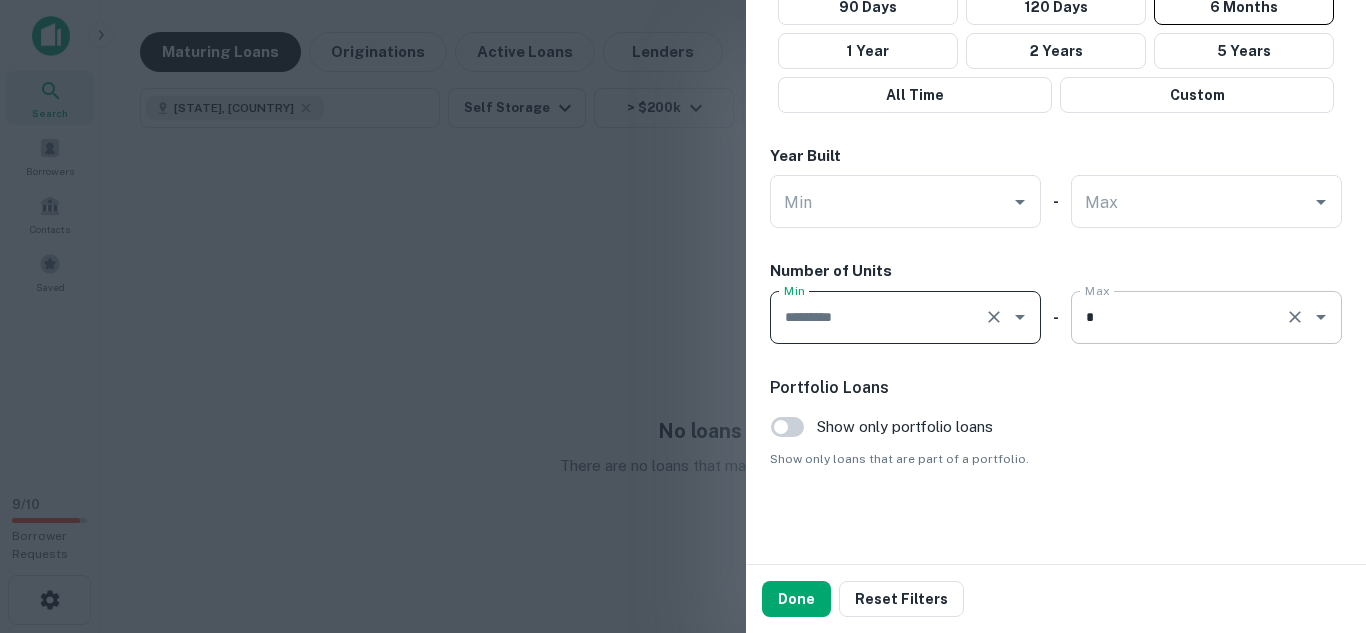 click 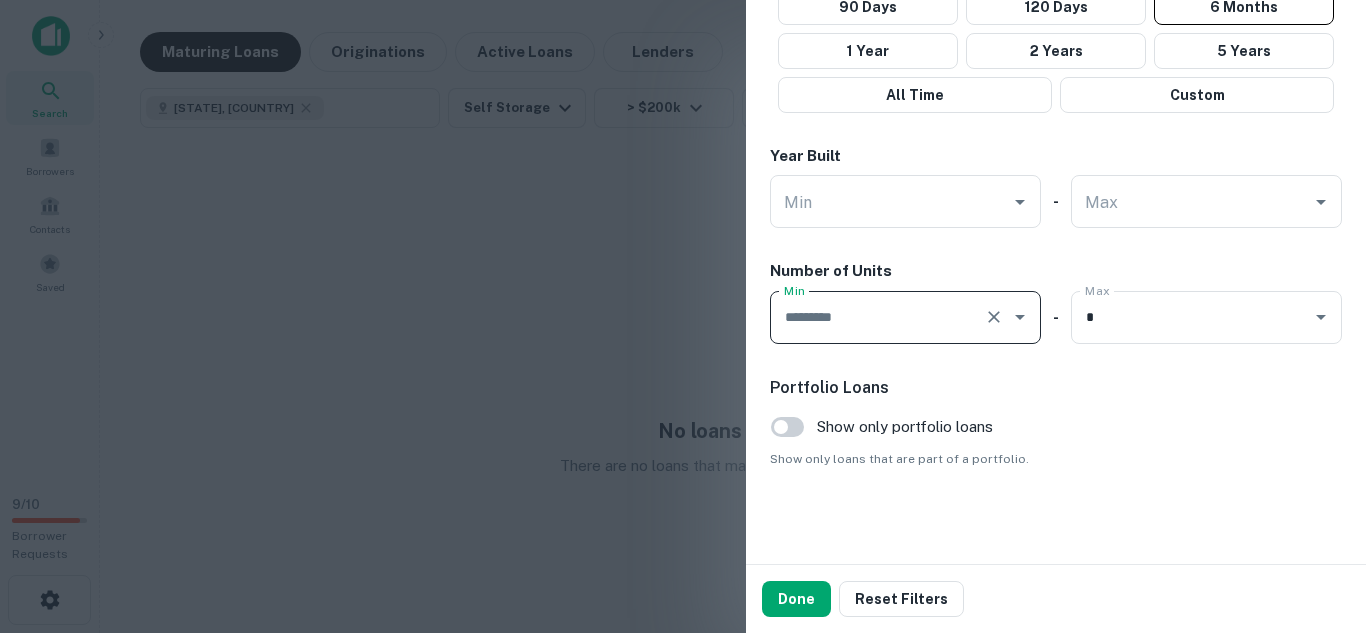 type 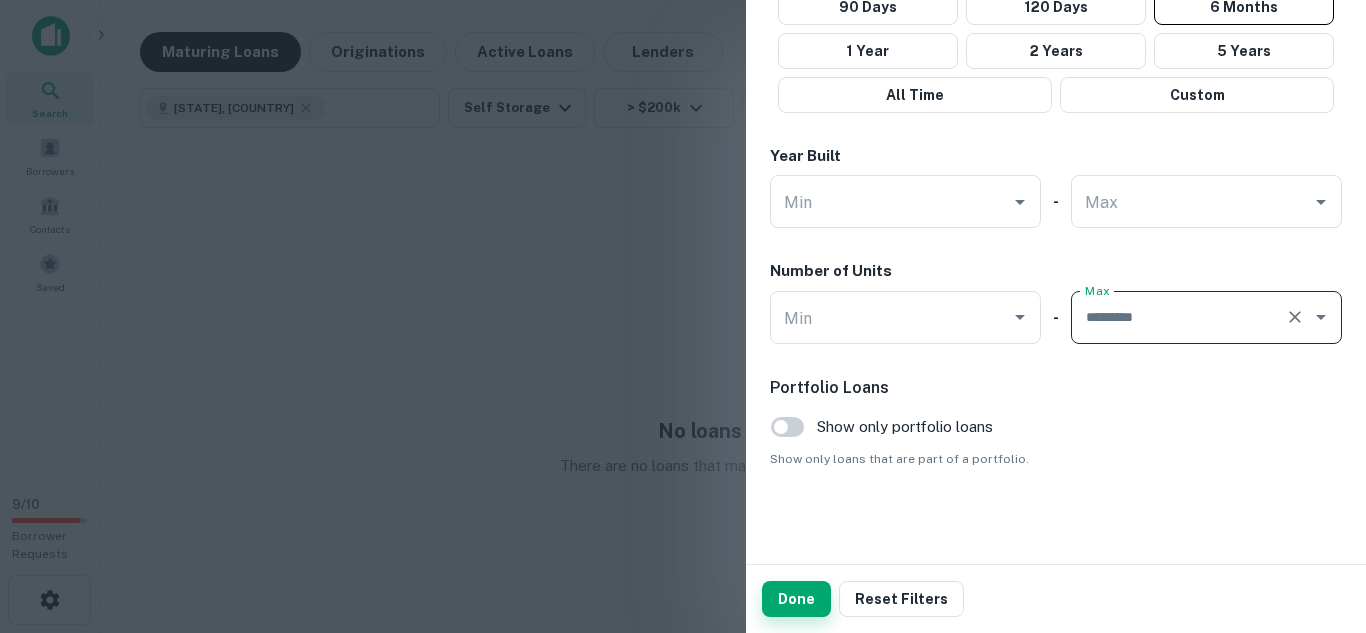 click on "Done" at bounding box center [796, 599] 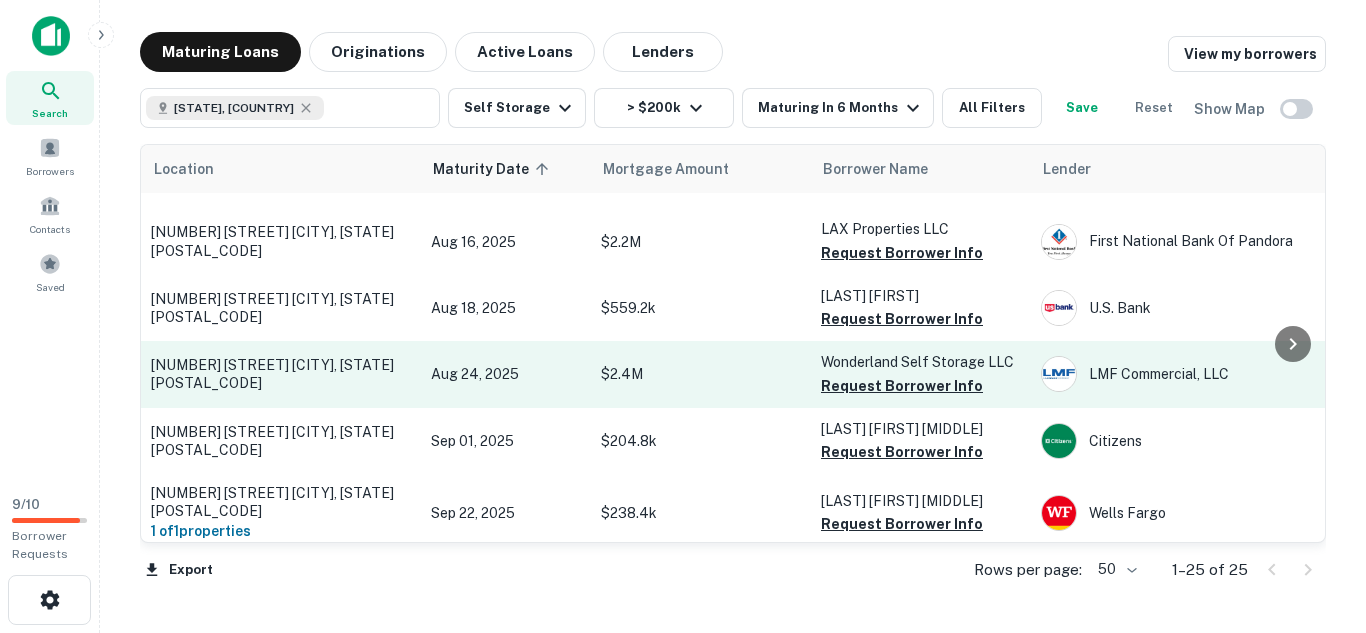 scroll, scrollTop: 60, scrollLeft: 0, axis: vertical 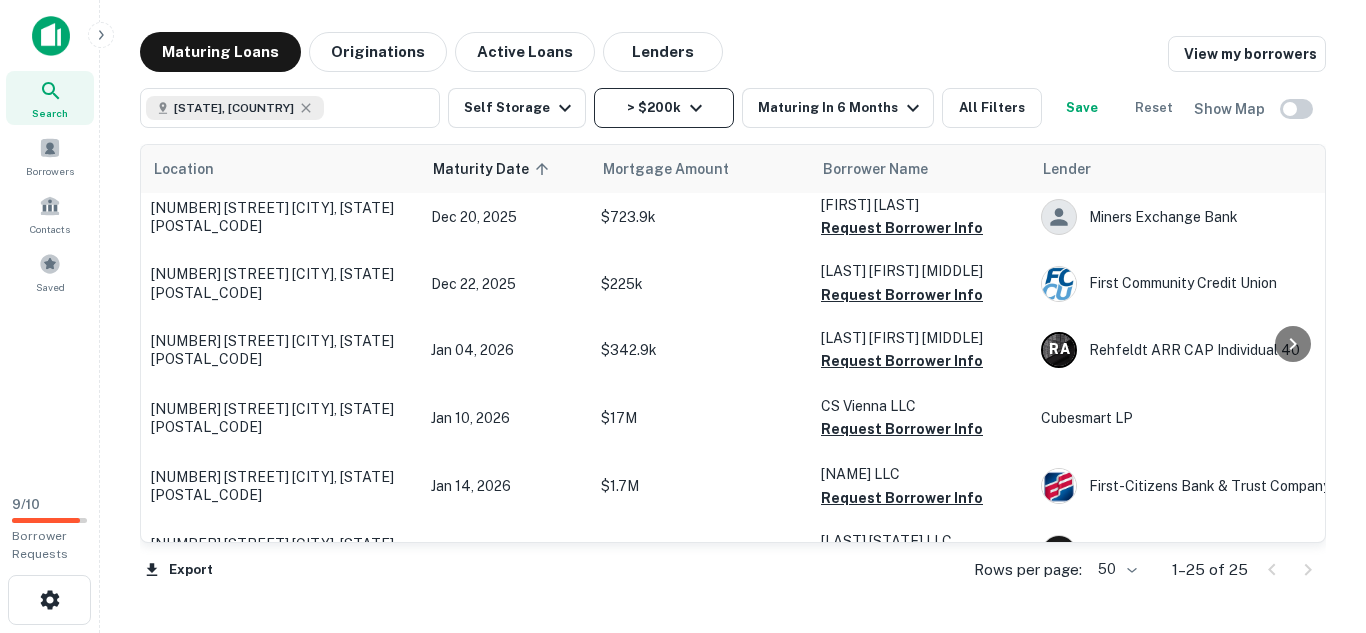 click 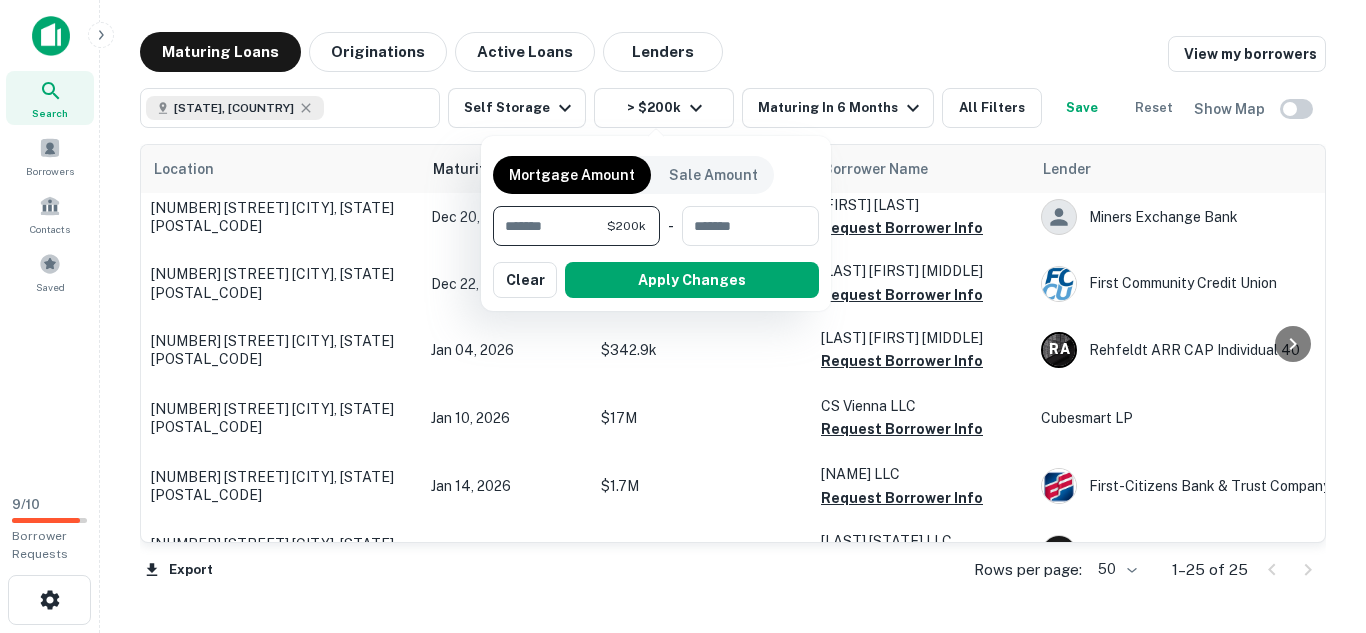 drag, startPoint x: 583, startPoint y: 231, endPoint x: 509, endPoint y: 233, distance: 74.02702 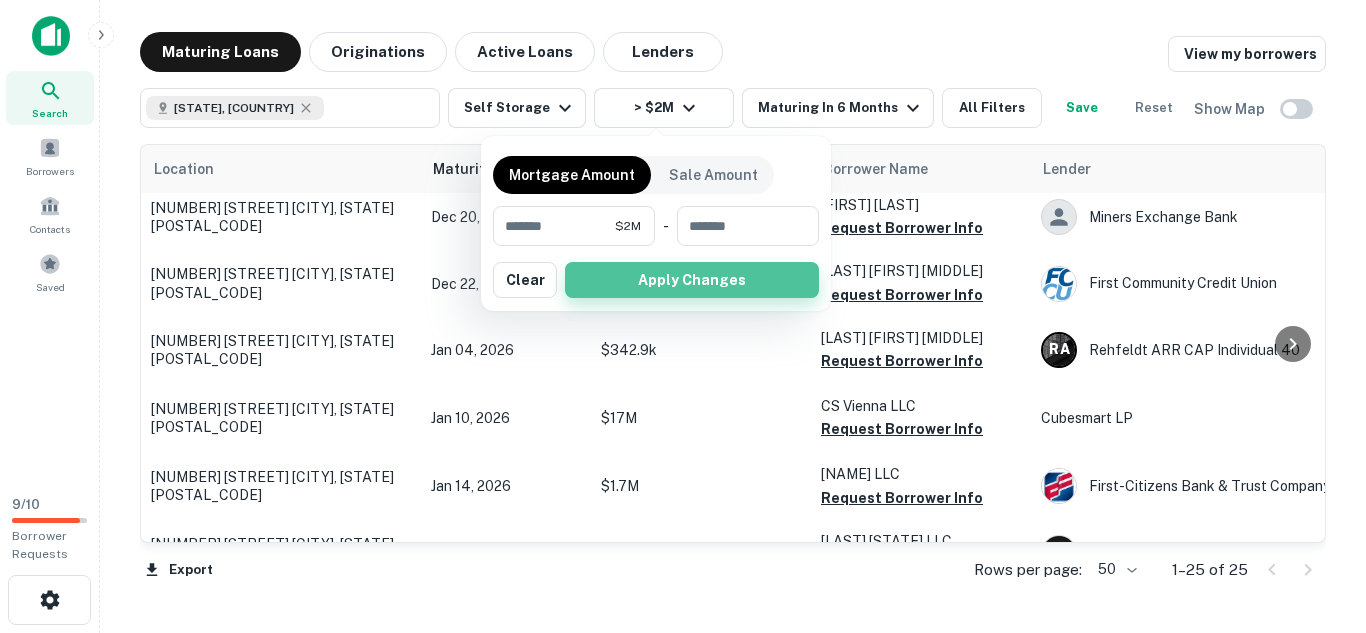 click on "Apply Changes" at bounding box center [692, 280] 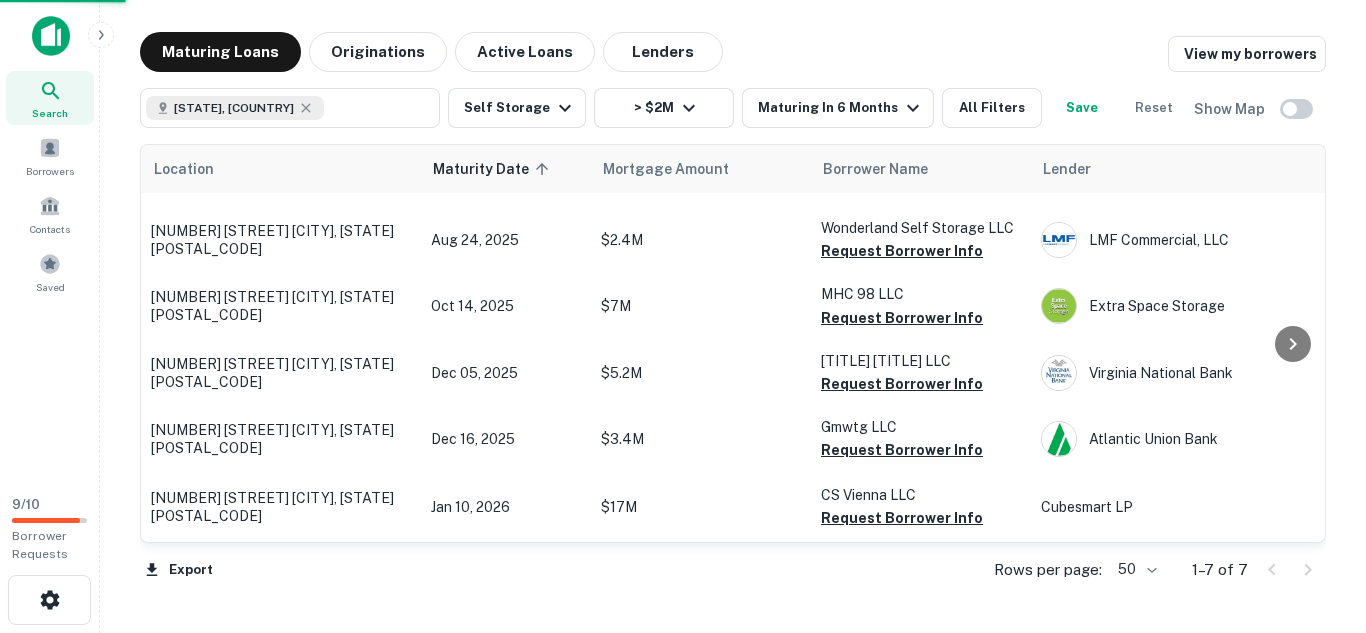scroll, scrollTop: 134, scrollLeft: 0, axis: vertical 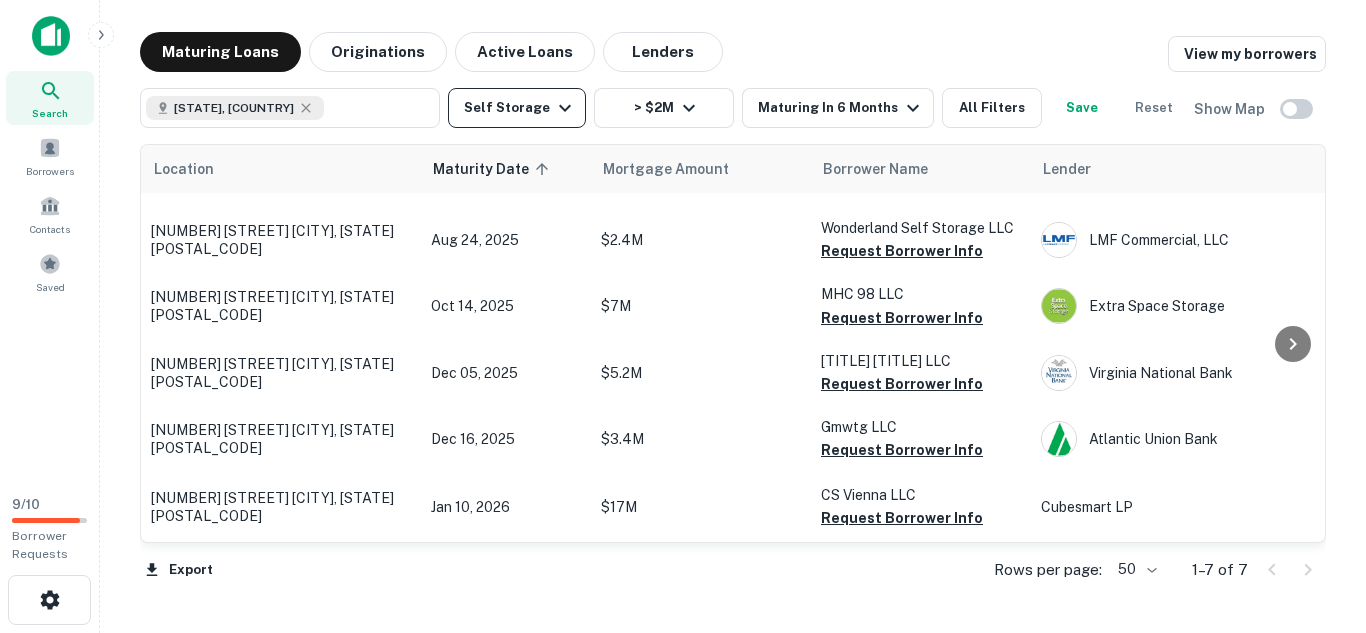 click on "Self Storage" at bounding box center (517, 108) 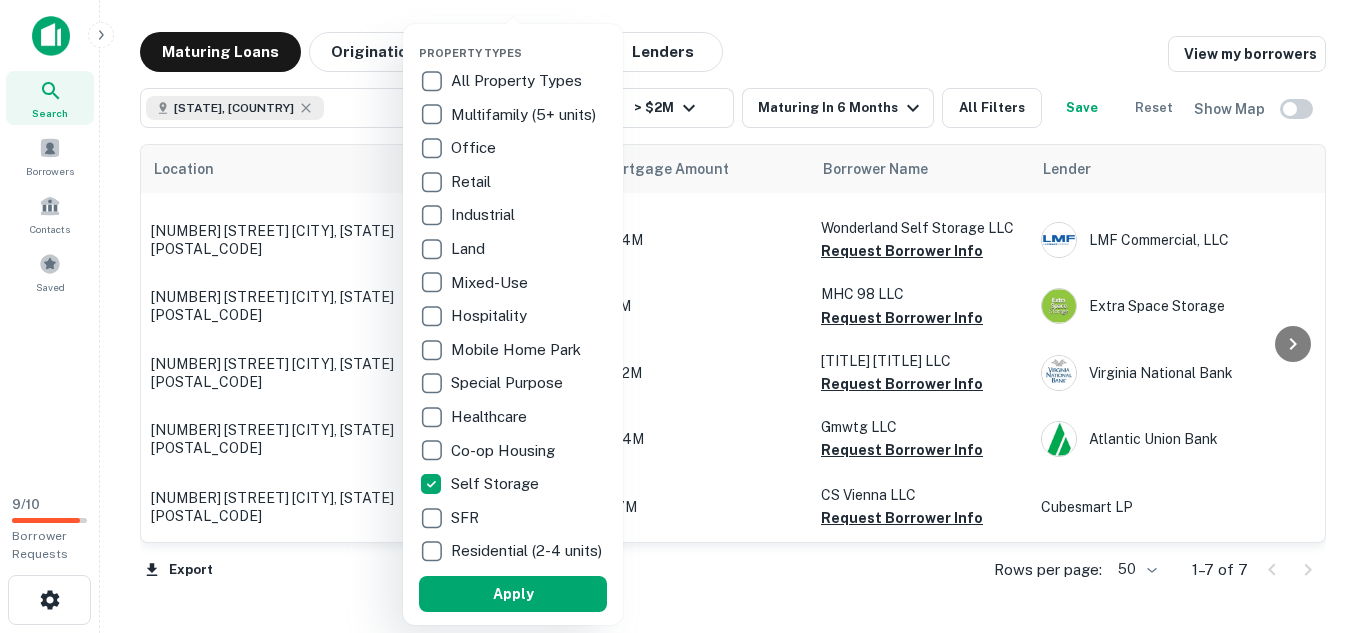click at bounding box center (683, 316) 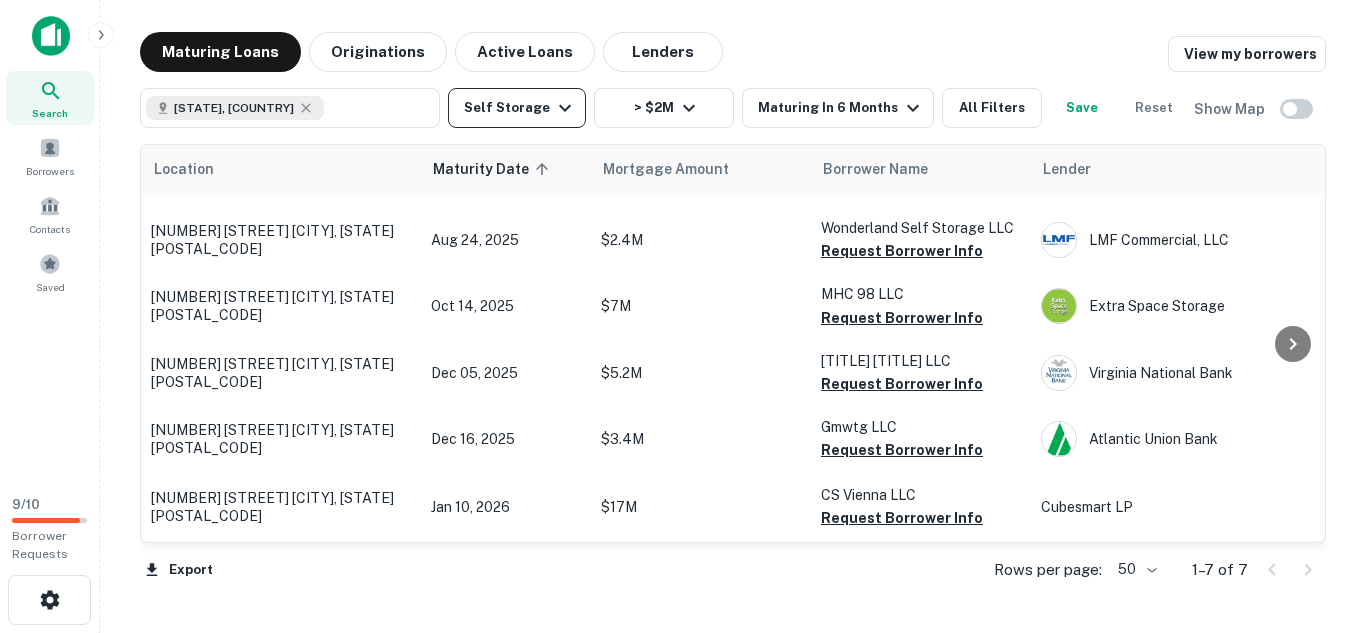 click on "Self Storage" at bounding box center [517, 108] 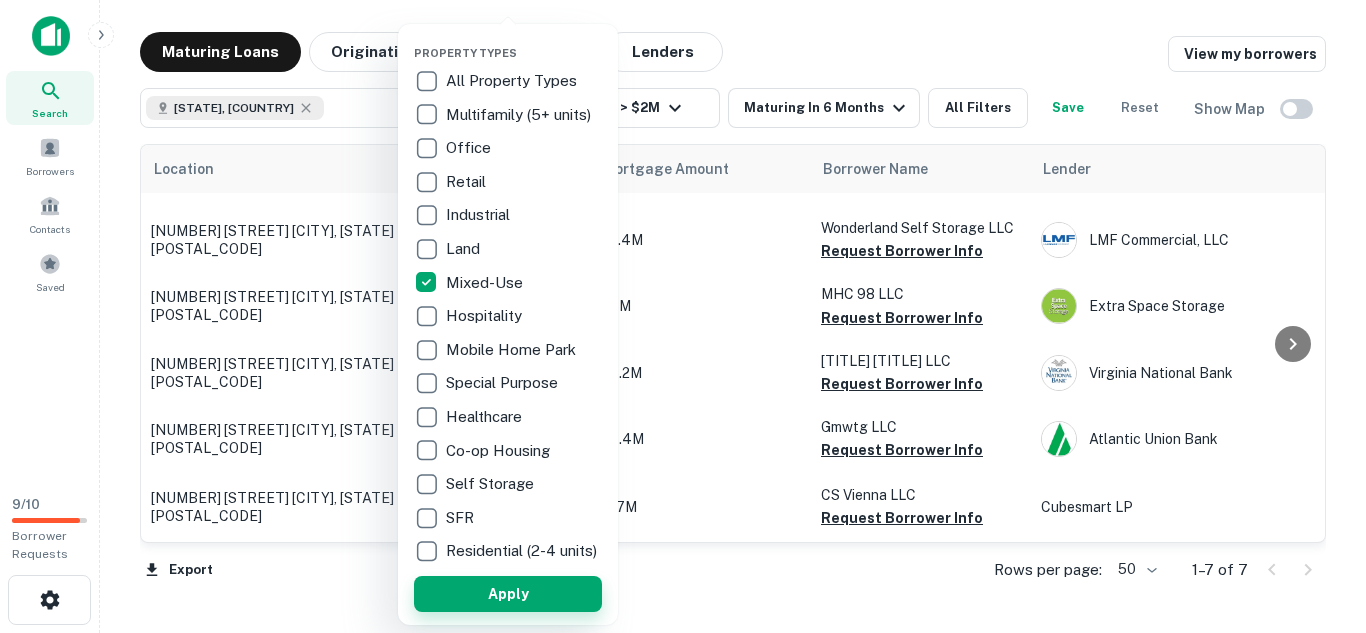 click on "Apply" at bounding box center (508, 594) 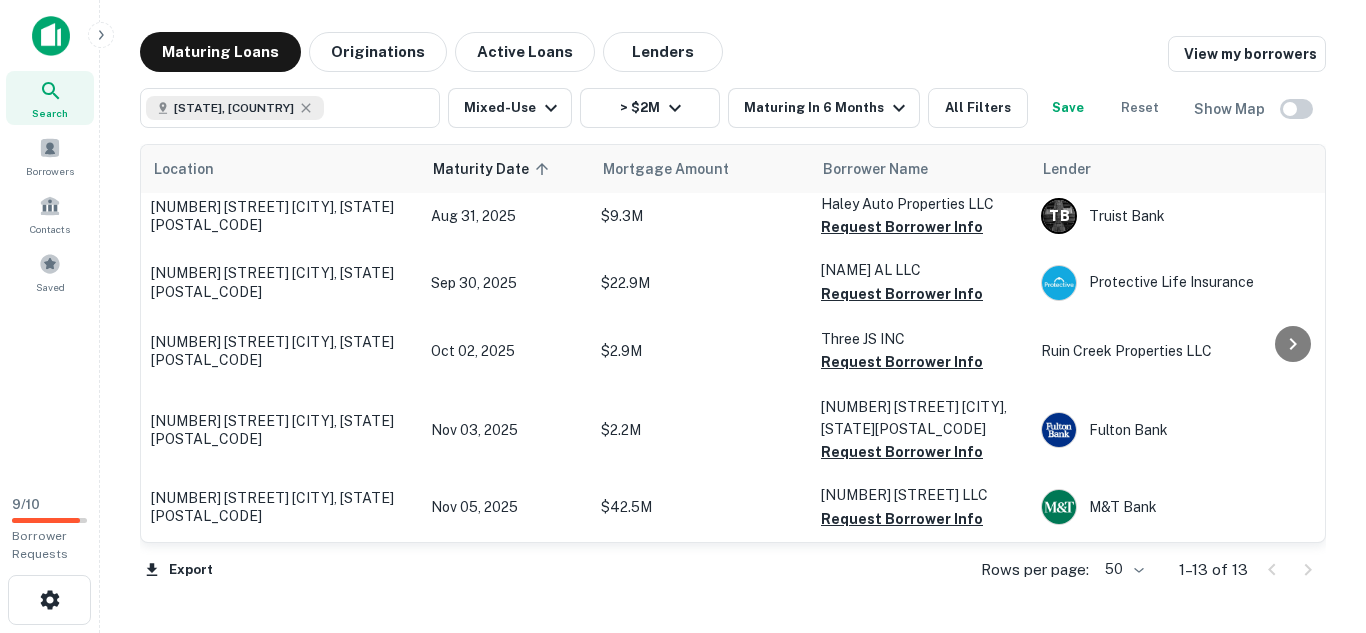 scroll, scrollTop: 0, scrollLeft: 0, axis: both 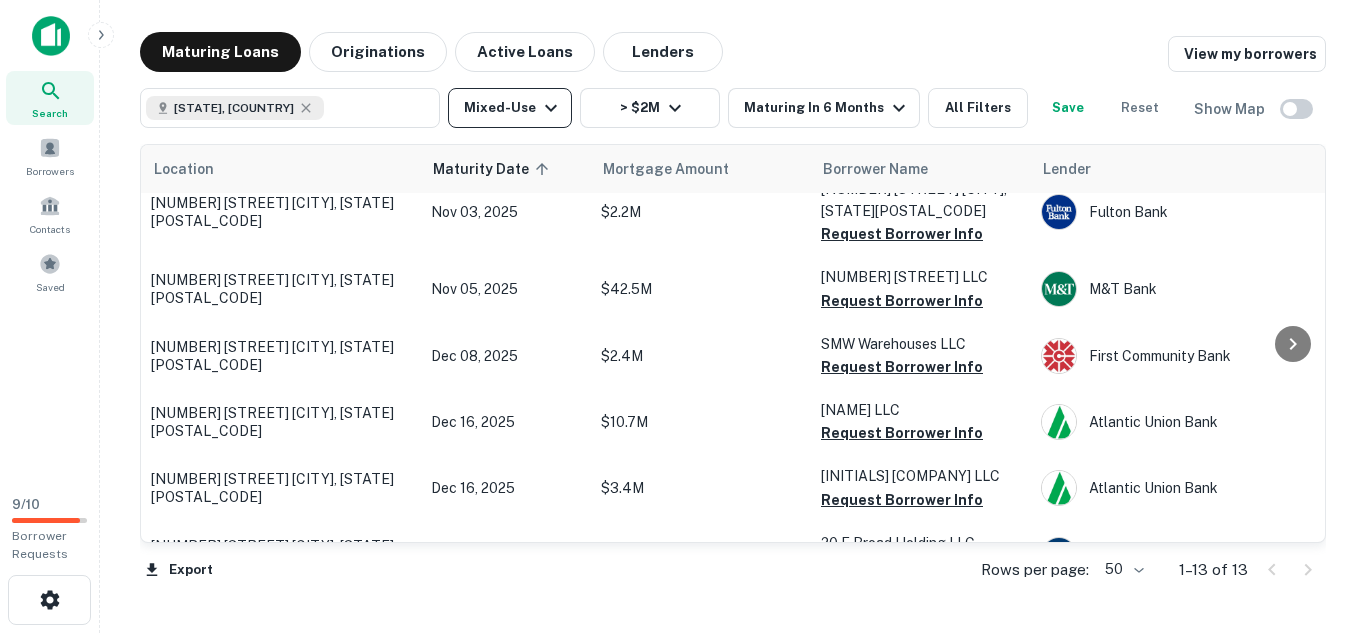 click on "Mixed-Use" at bounding box center [510, 108] 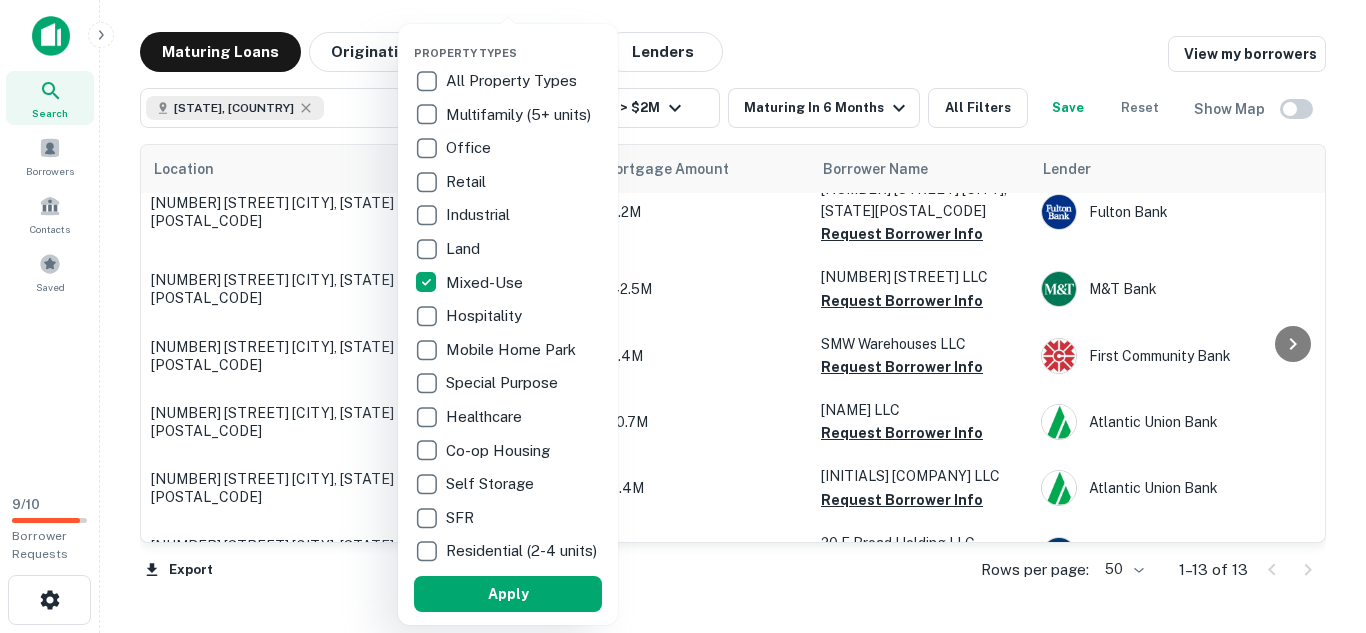 click on "Hospitality" at bounding box center (486, 316) 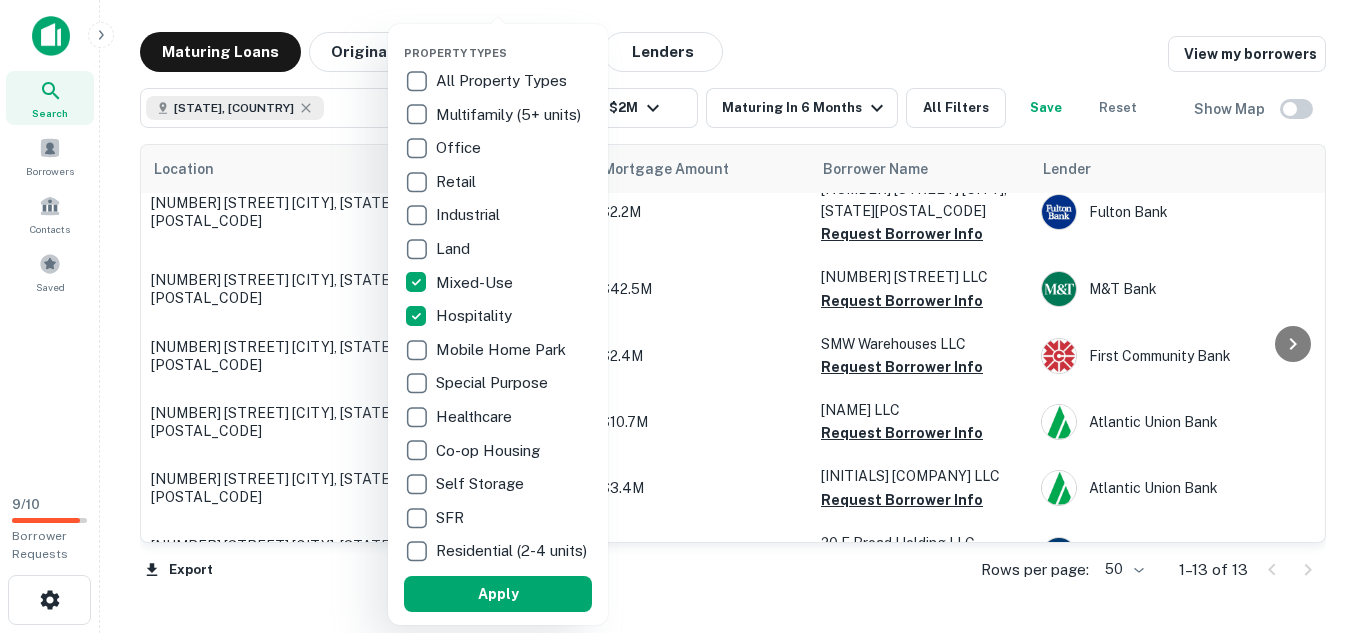 click on "Mixed-Use" at bounding box center [476, 283] 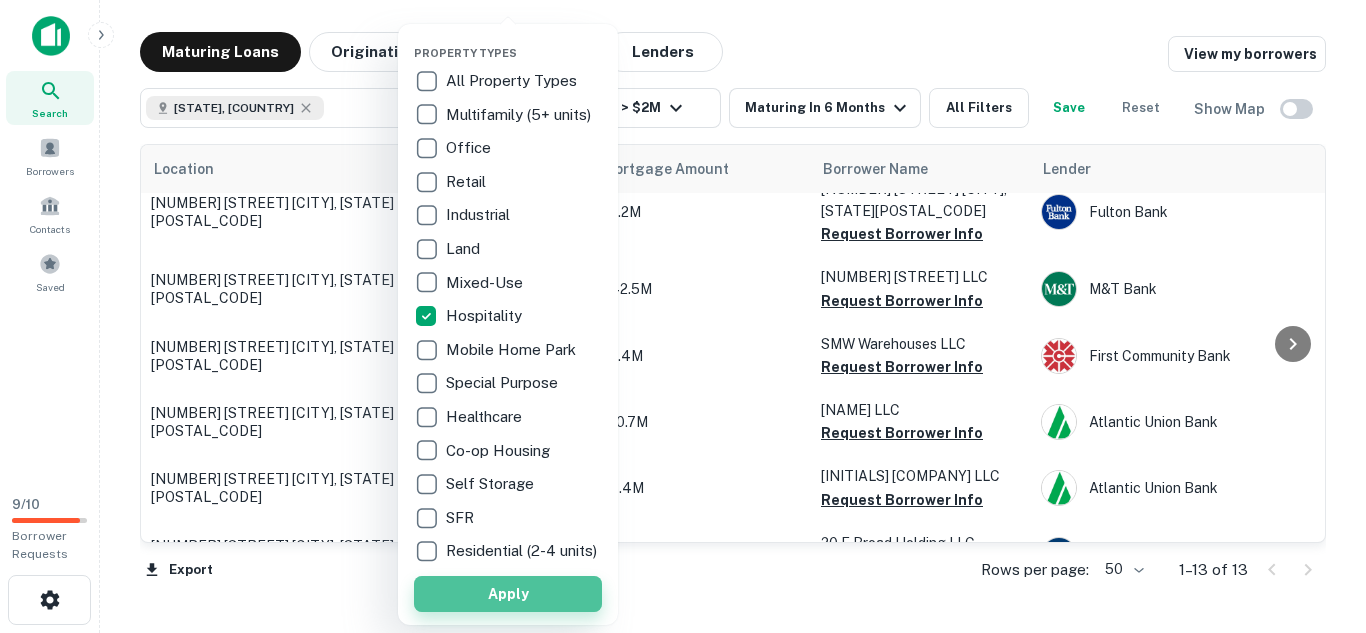 click on "Apply" at bounding box center (508, 594) 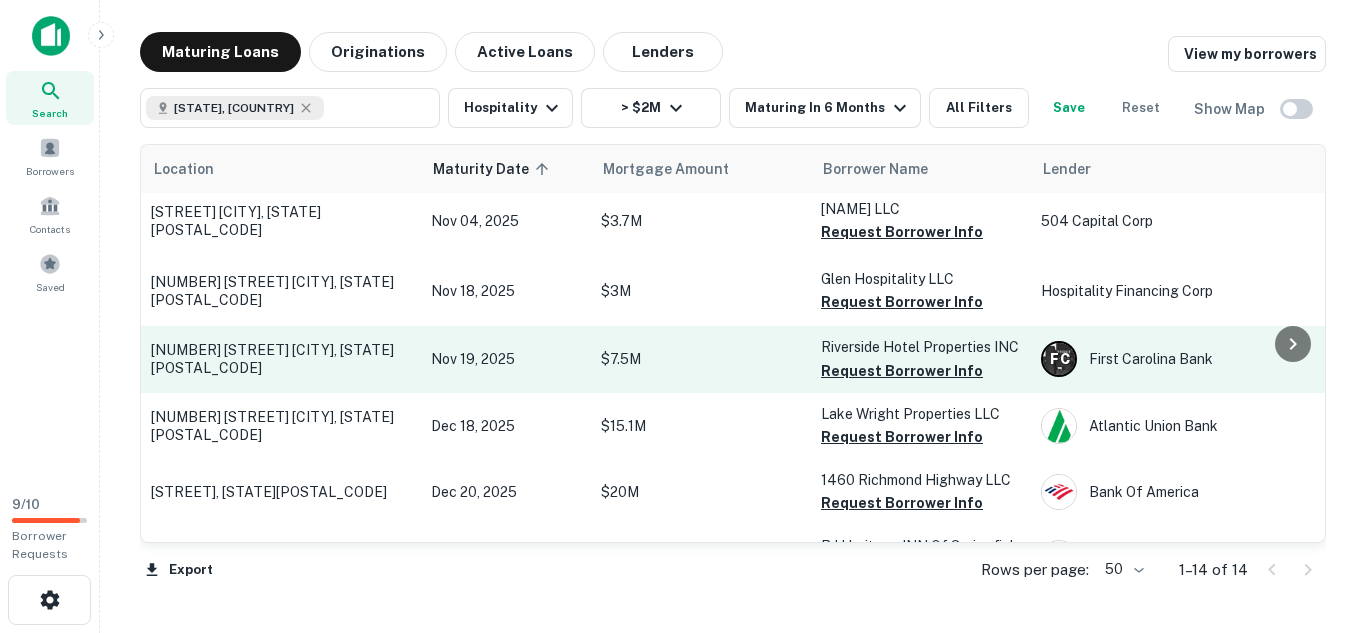 scroll, scrollTop: 253, scrollLeft: 0, axis: vertical 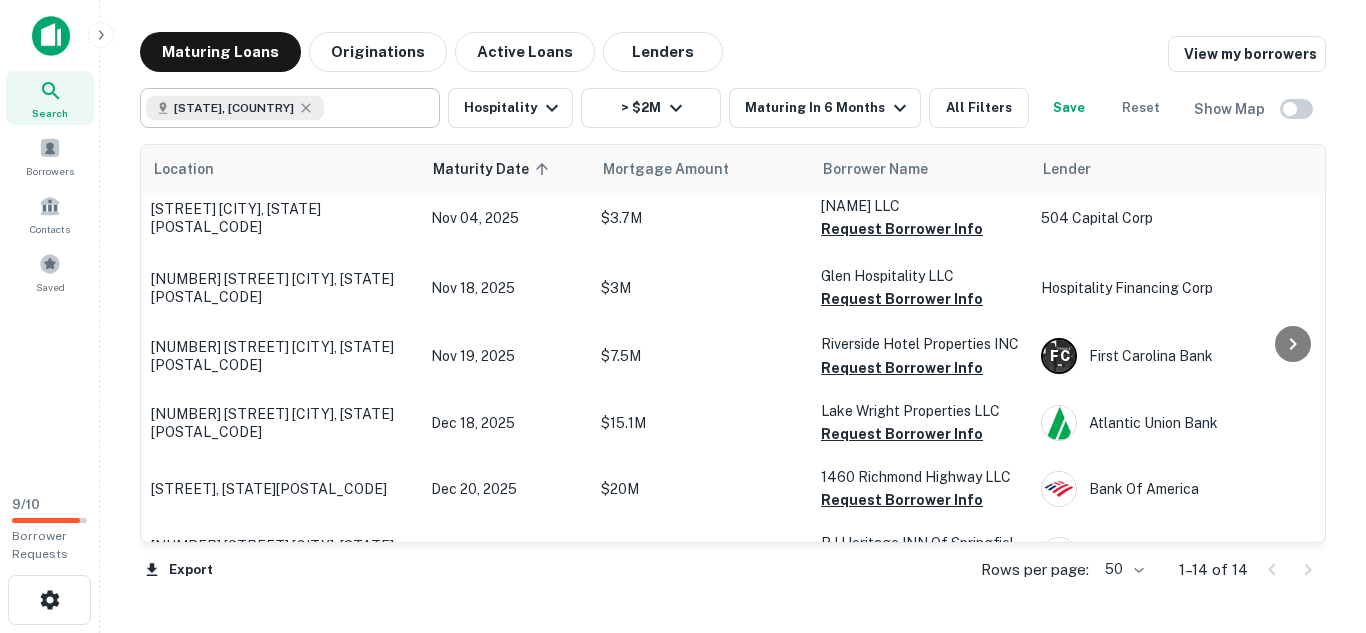 click at bounding box center [377, 108] 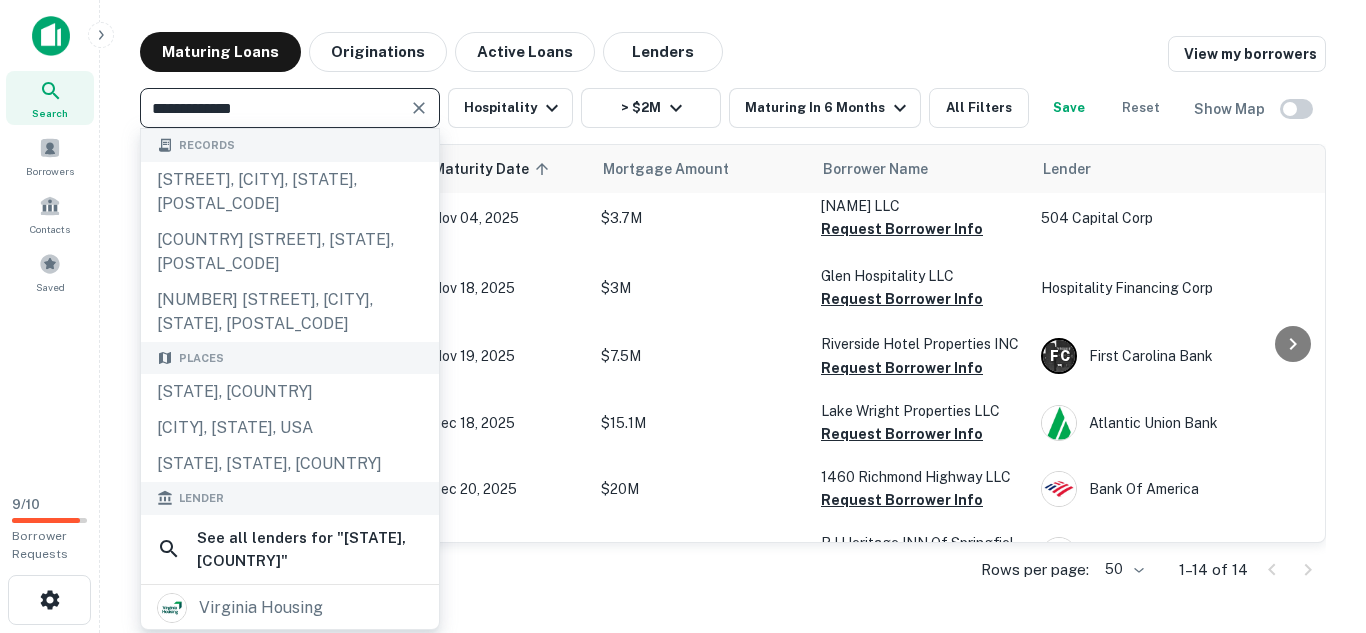 click on "**********" at bounding box center [273, 108] 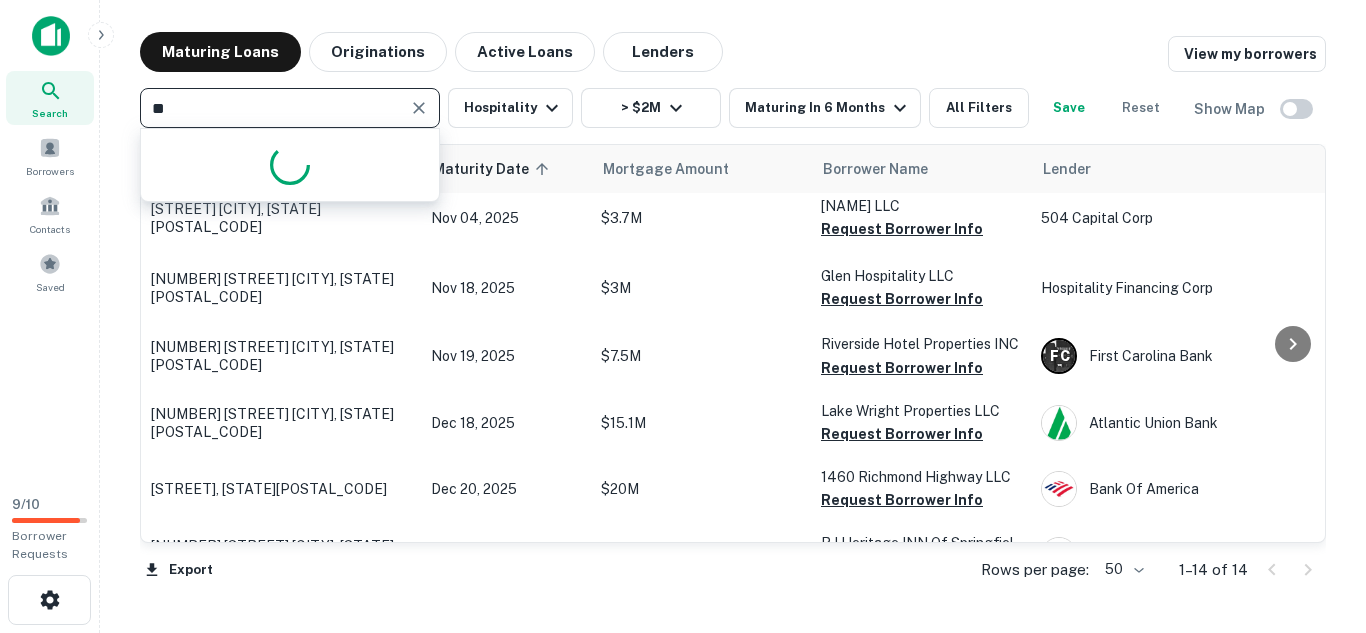 type on "*" 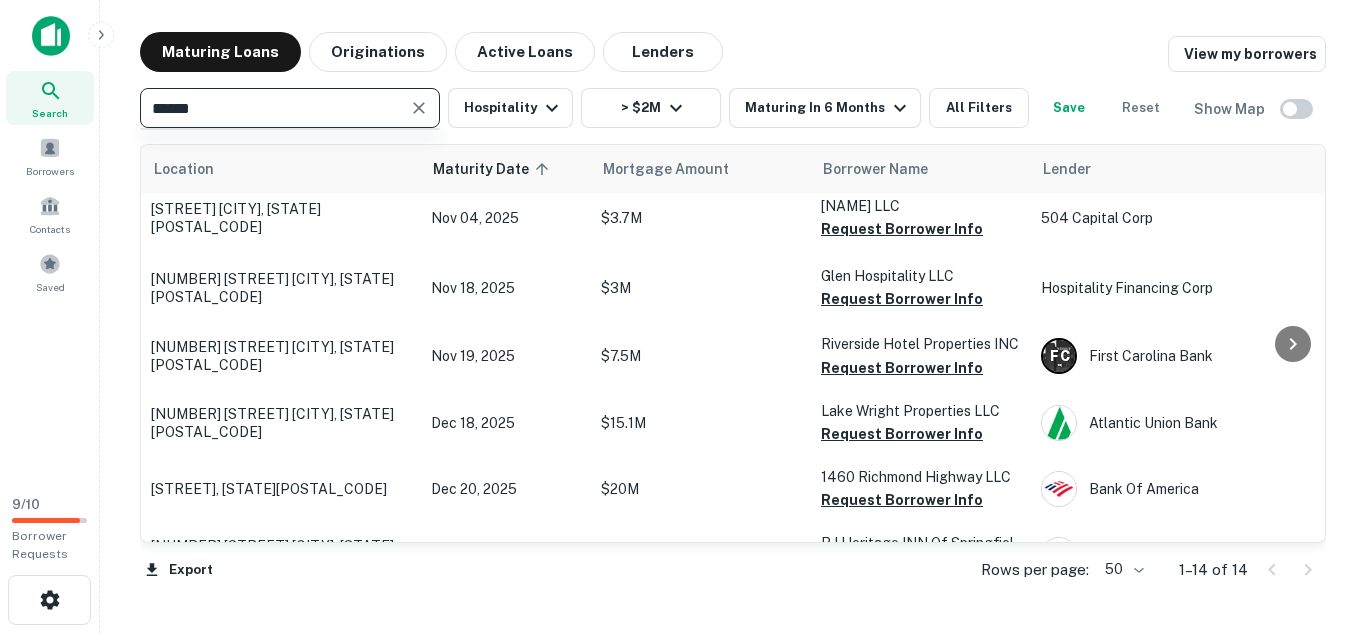type on "*******" 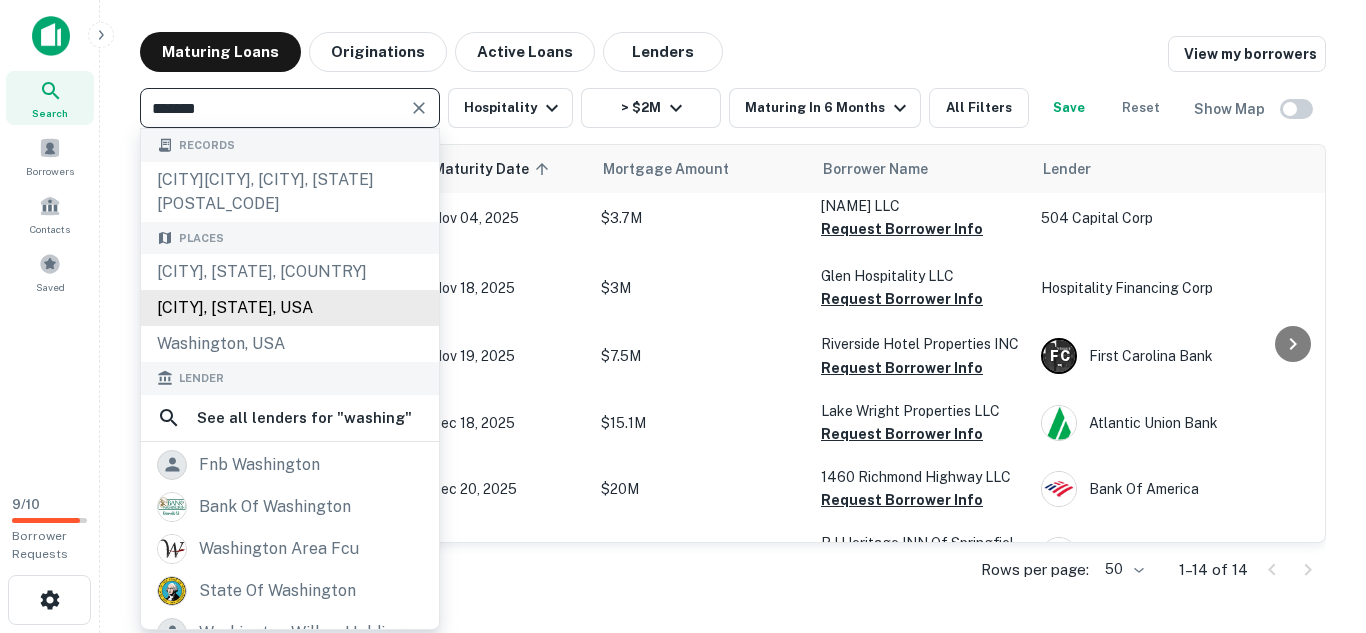 click on "[CITY], [STATE], USA" at bounding box center (290, 308) 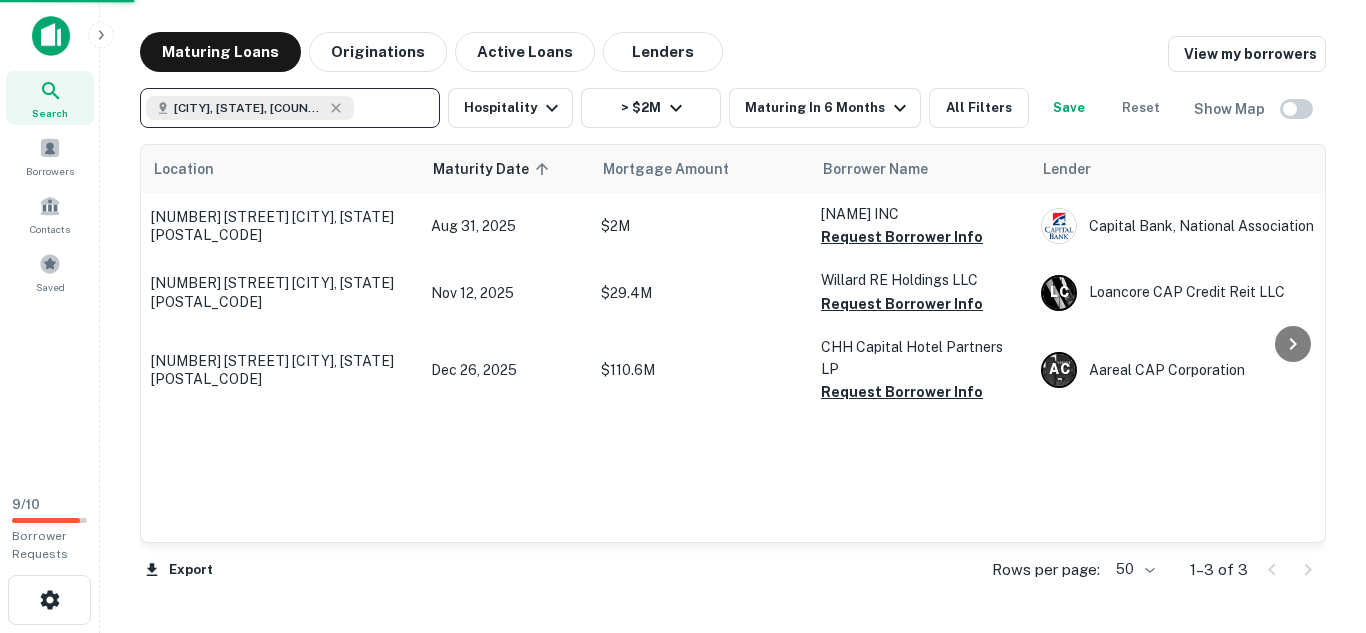 scroll, scrollTop: 0, scrollLeft: 0, axis: both 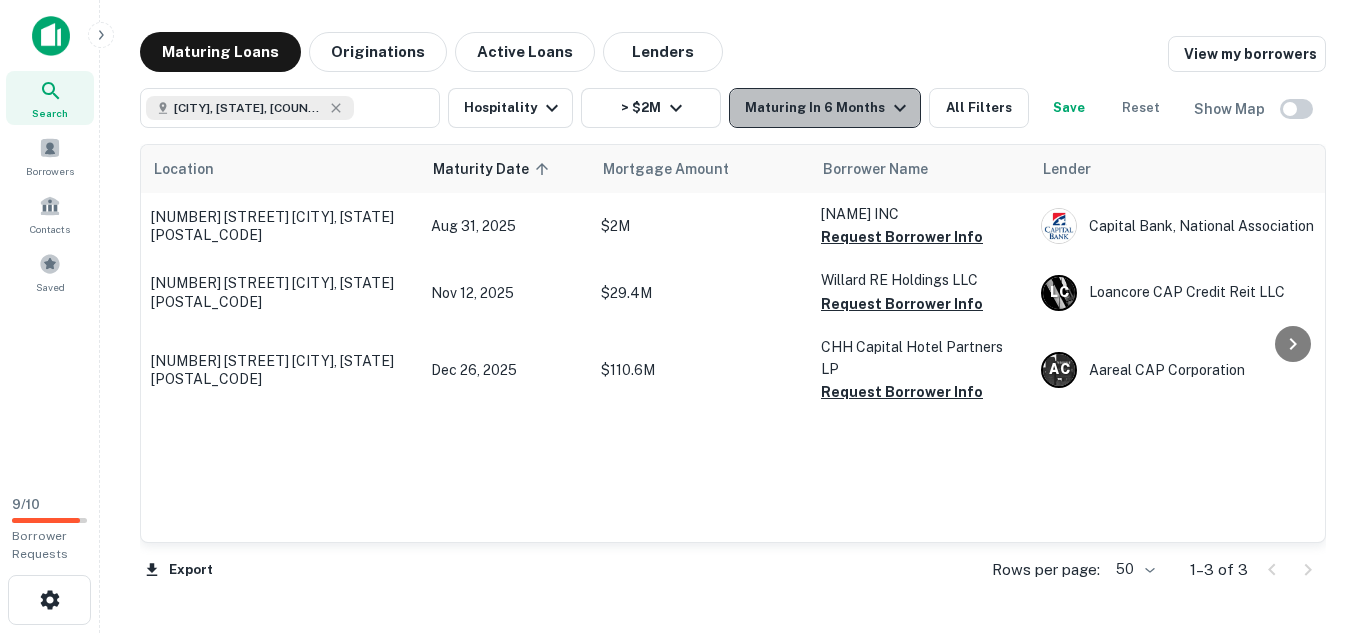 click on "Maturing In 6 Months" at bounding box center (828, 108) 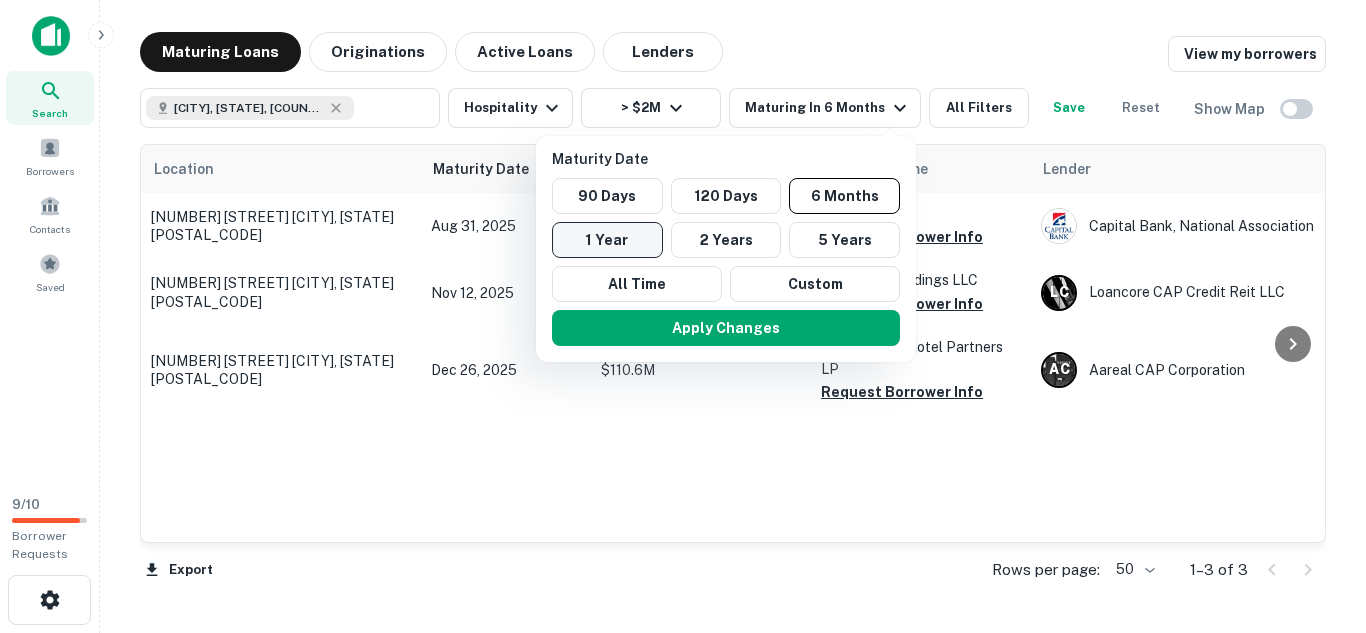 click on "1 Year" at bounding box center [607, 240] 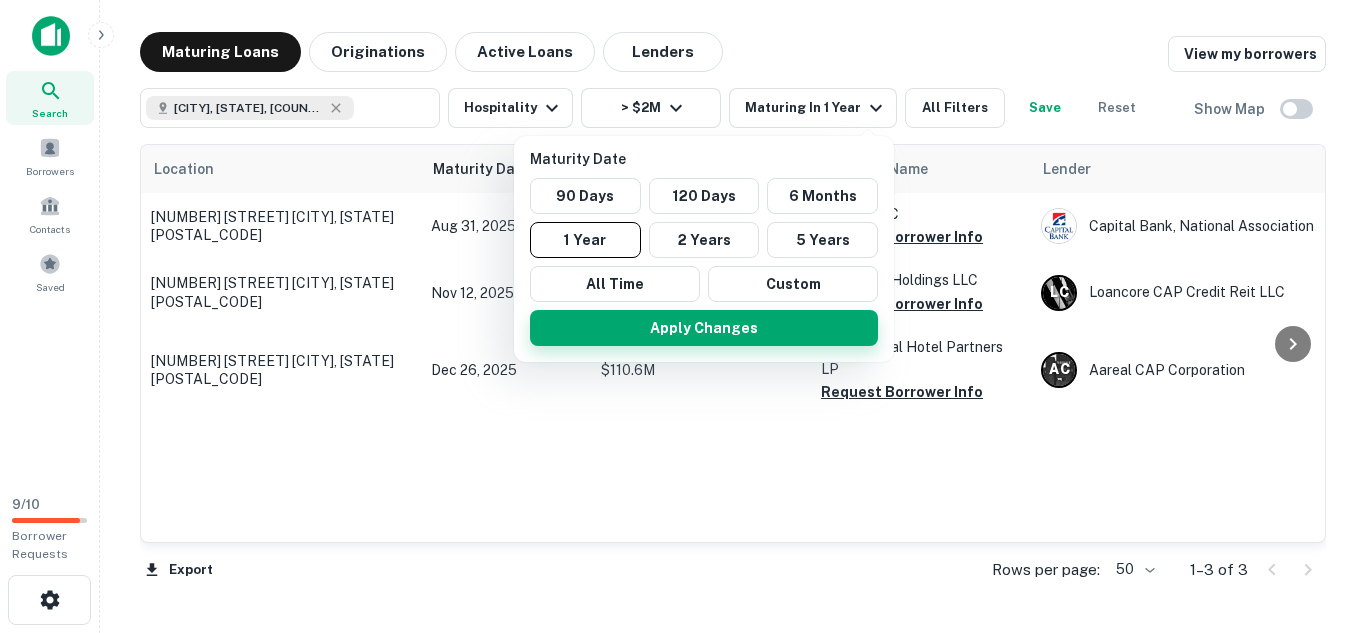 click on "Apply Changes" at bounding box center (704, 328) 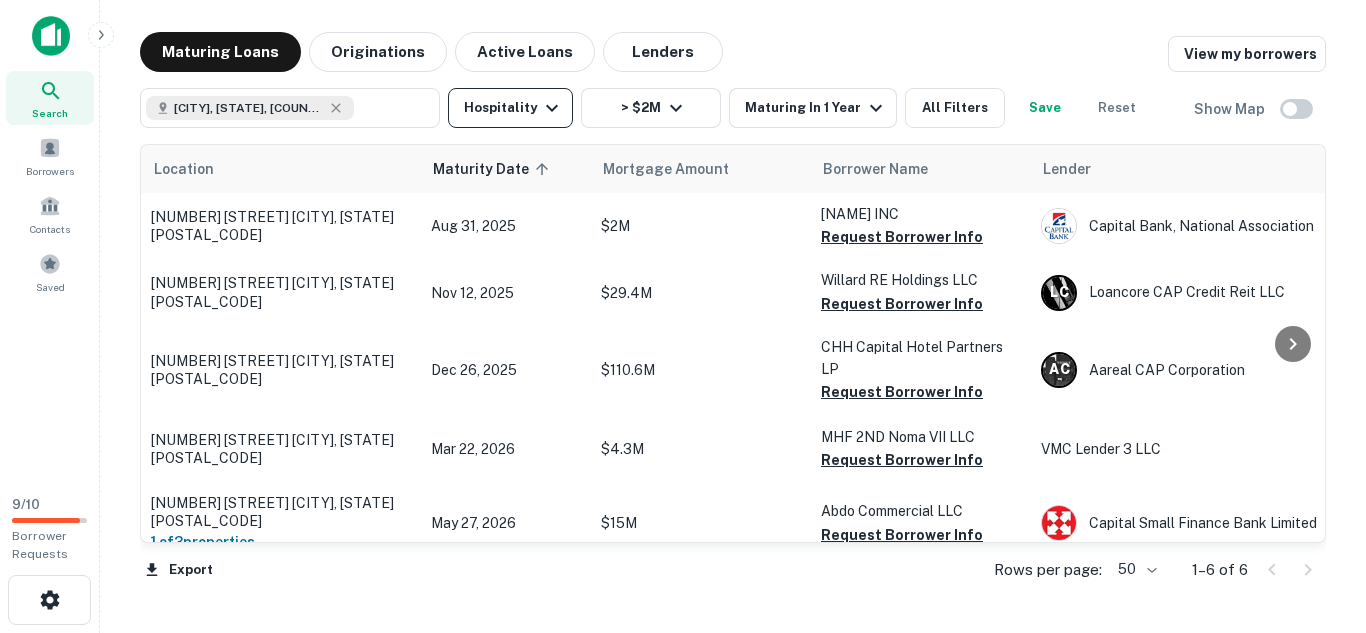 click on "Hospitality" at bounding box center (510, 108) 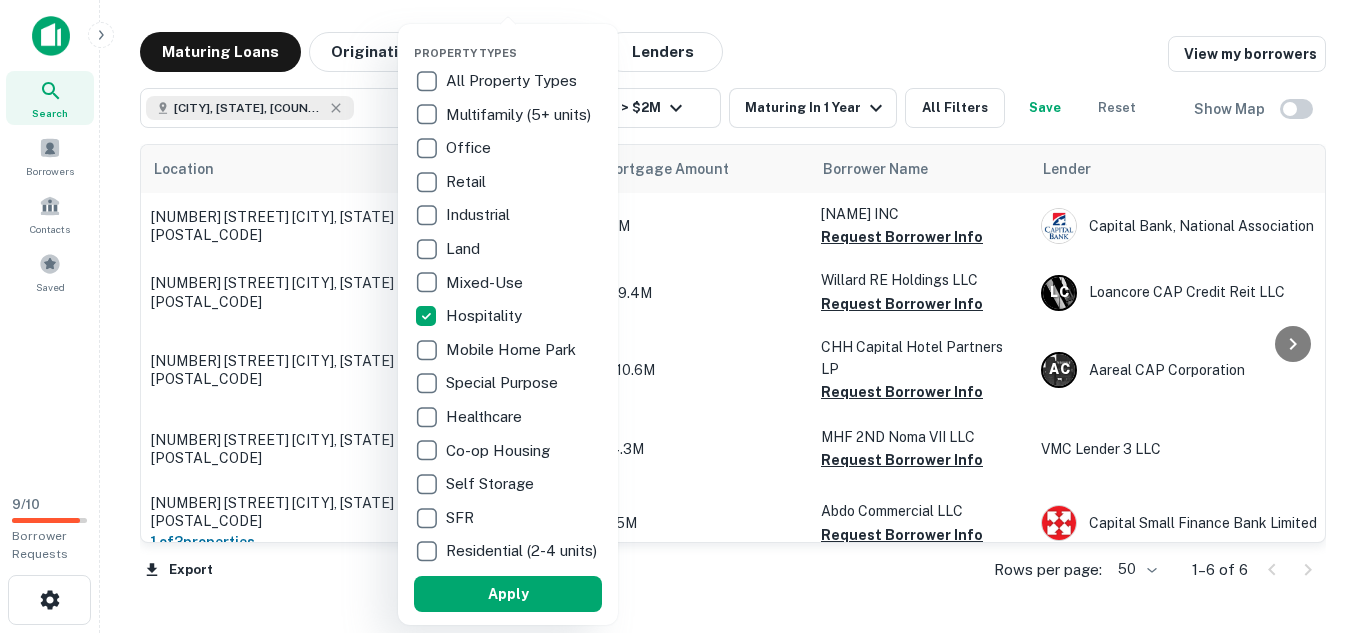 click on "Multifamily (5+ units)" at bounding box center [520, 115] 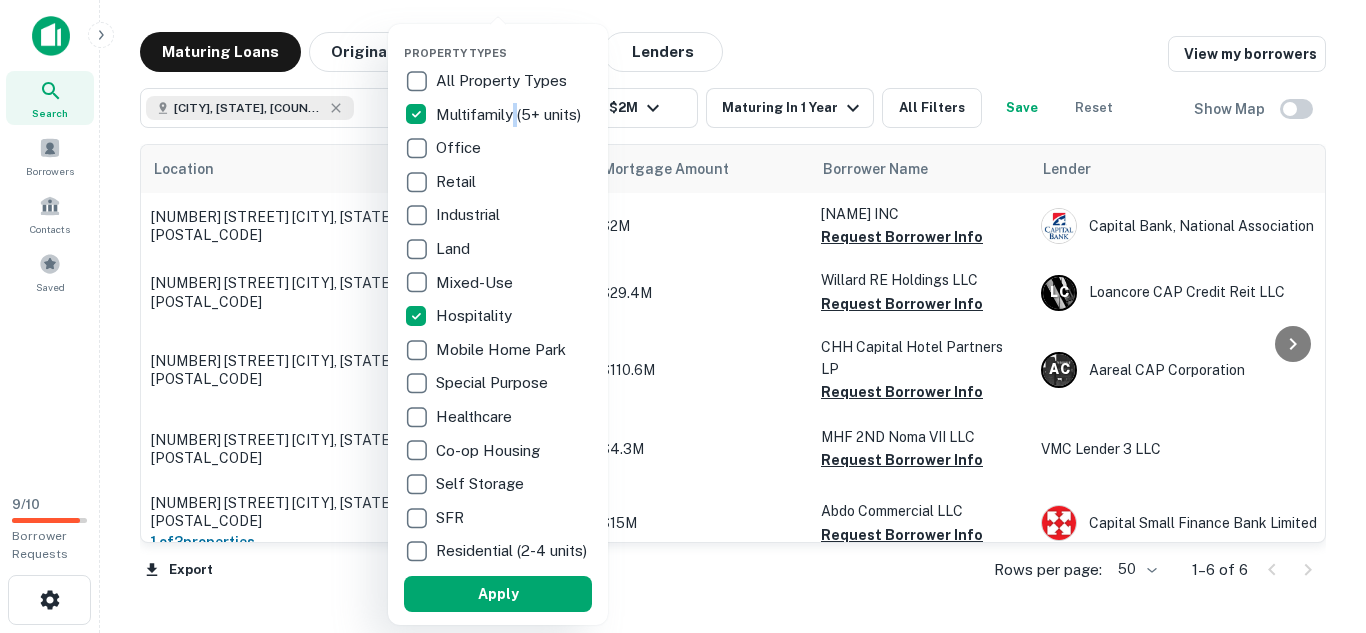 click on "Multifamily (5+ units)" at bounding box center (510, 115) 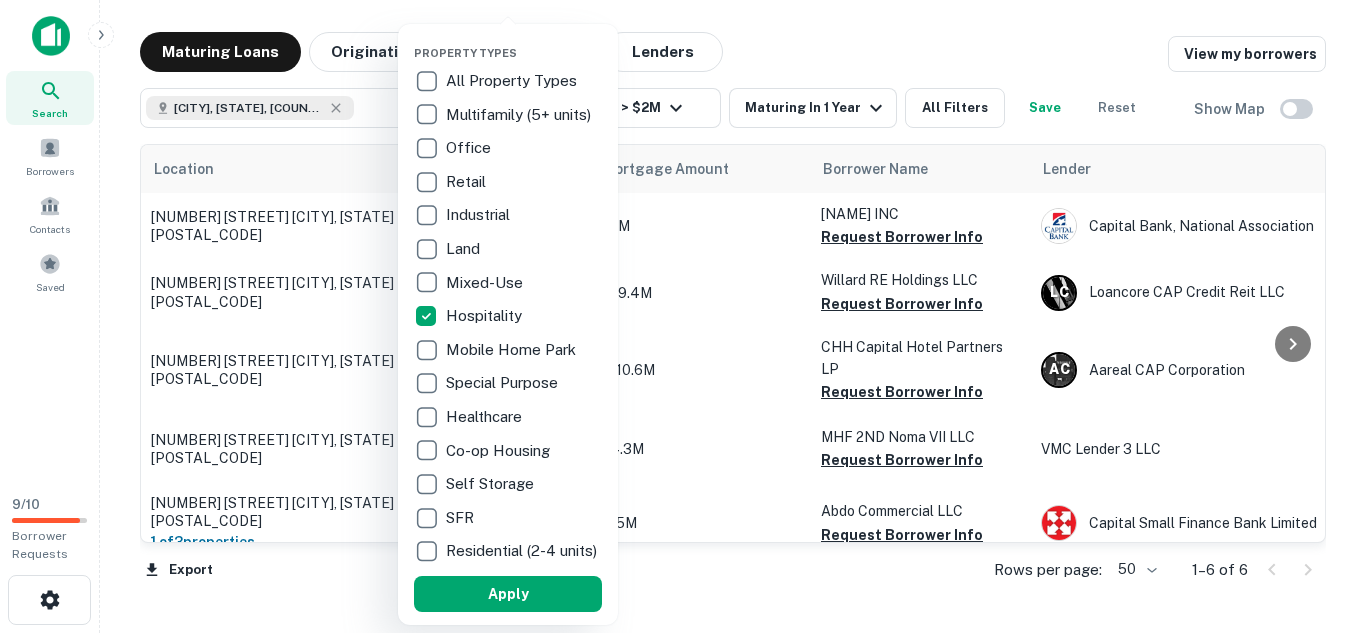click on "Hospitality" at bounding box center [486, 316] 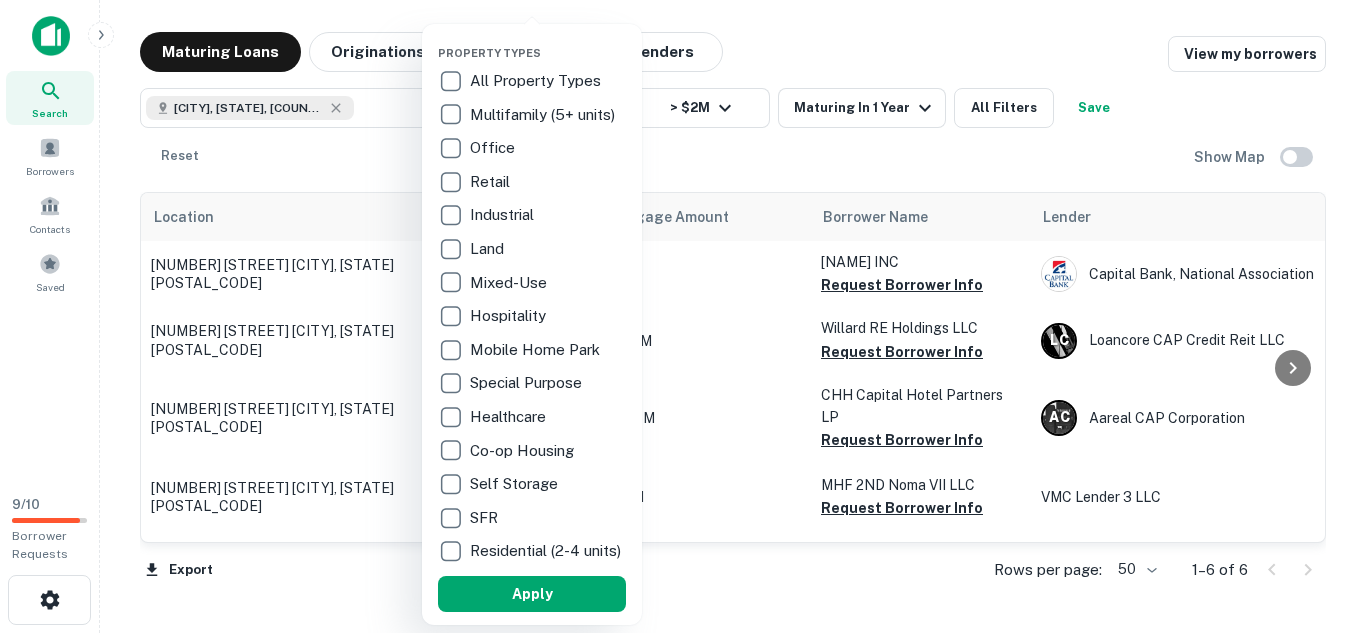 click on "Multifamily (5+ units)" at bounding box center (544, 115) 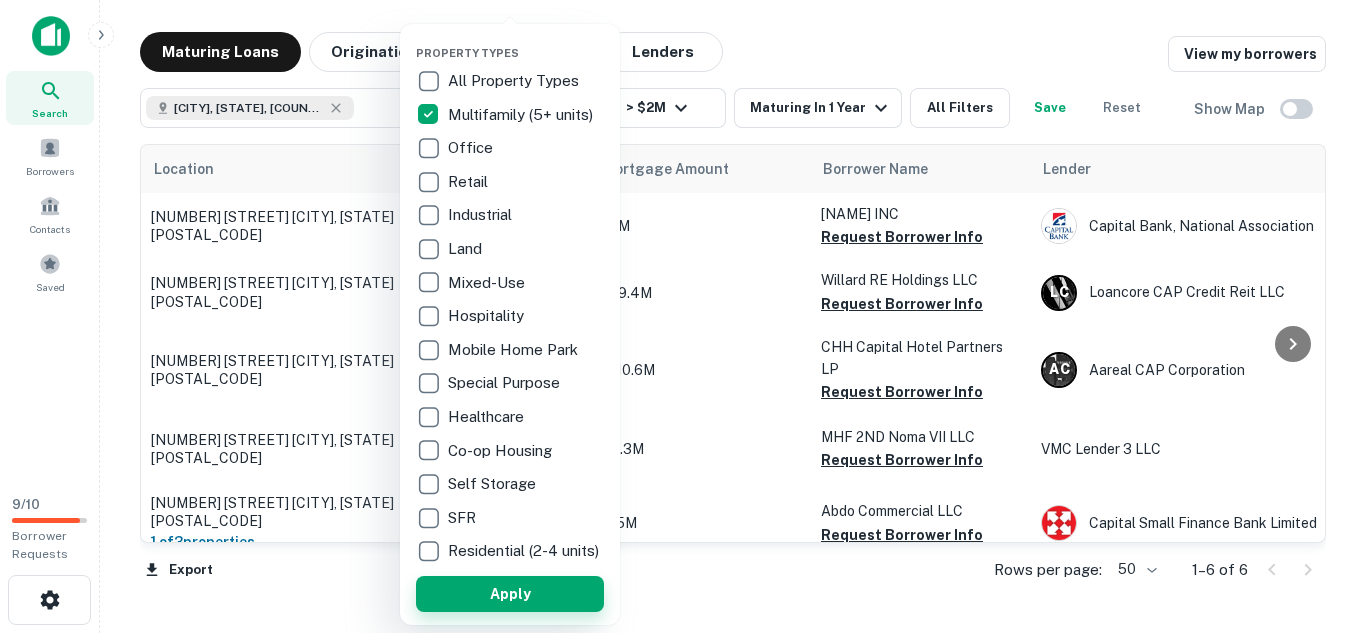click on "Apply" at bounding box center [510, 594] 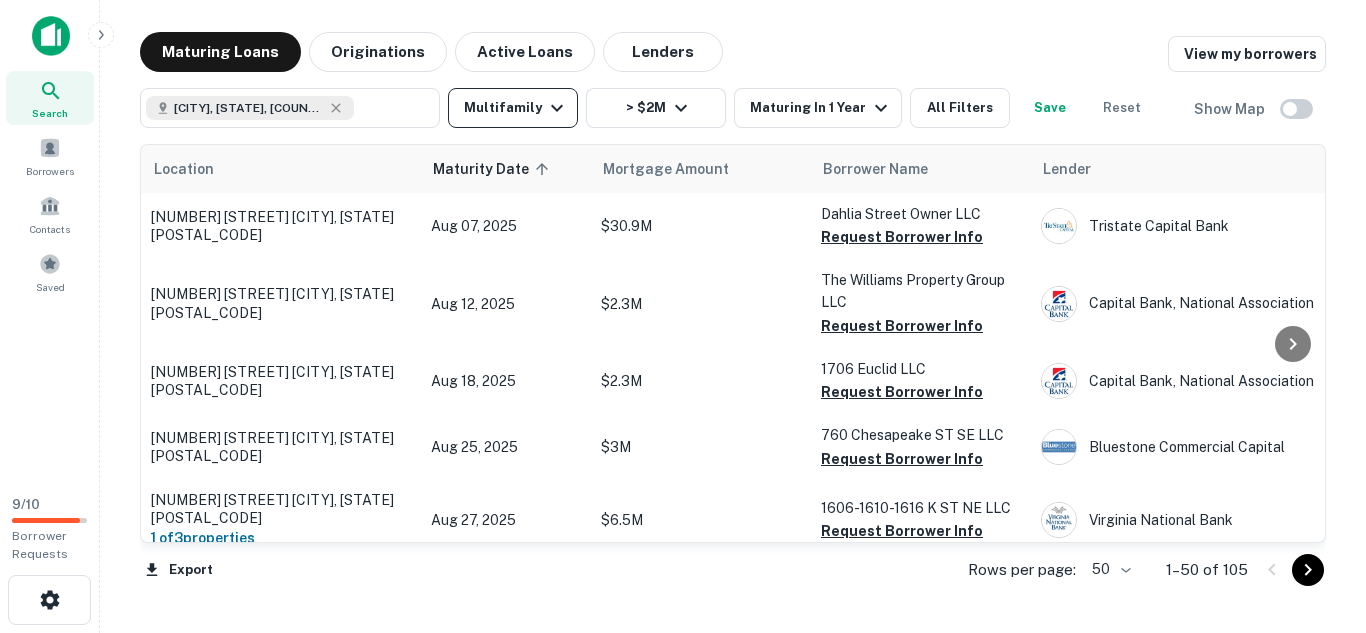 click 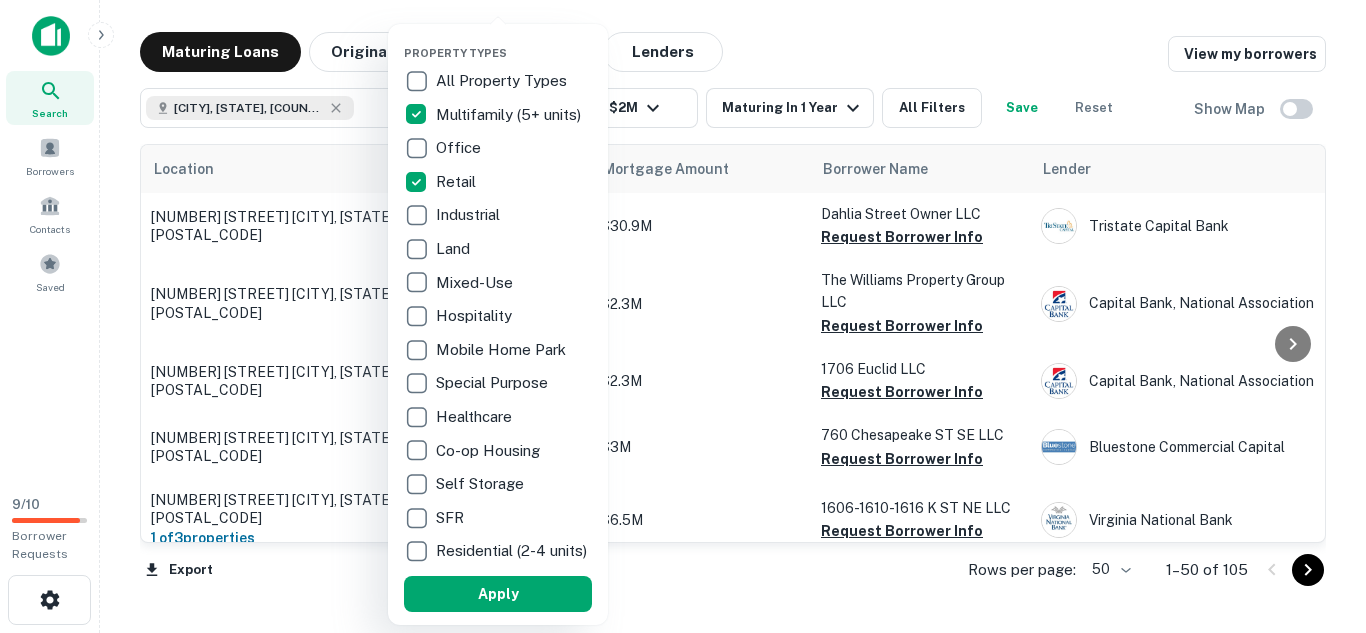 click on "Multifamily (5+ units)" at bounding box center [510, 115] 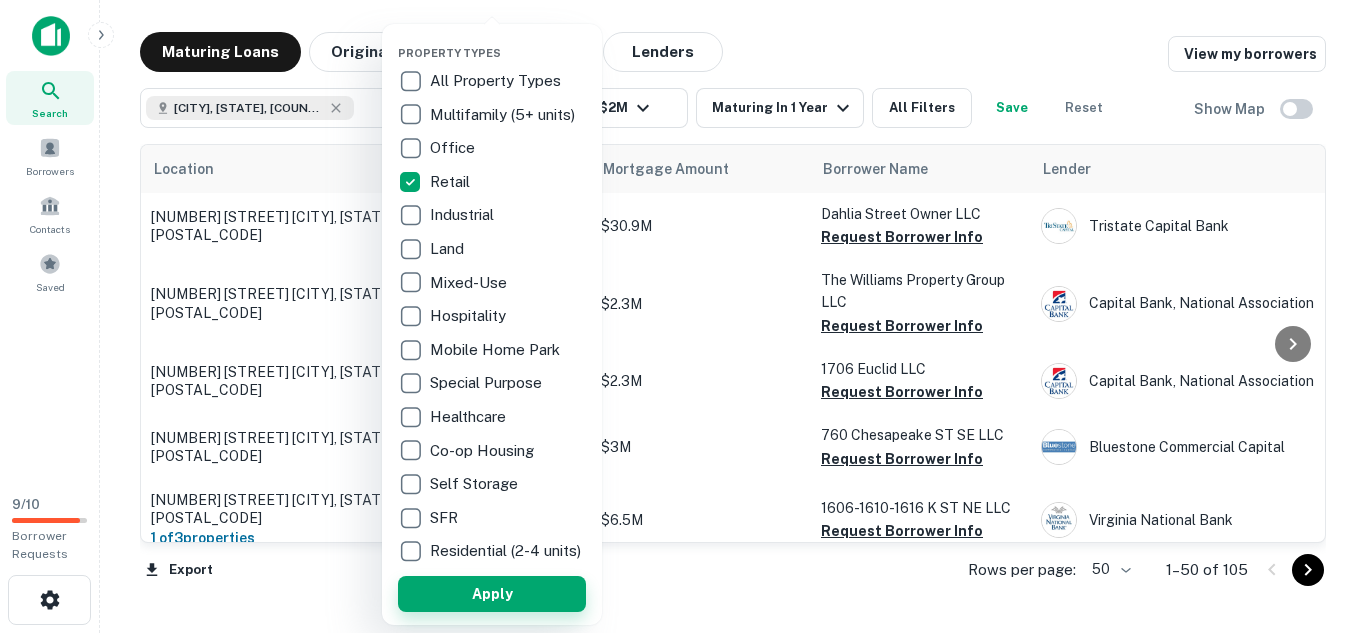 click on "Apply" at bounding box center (492, 594) 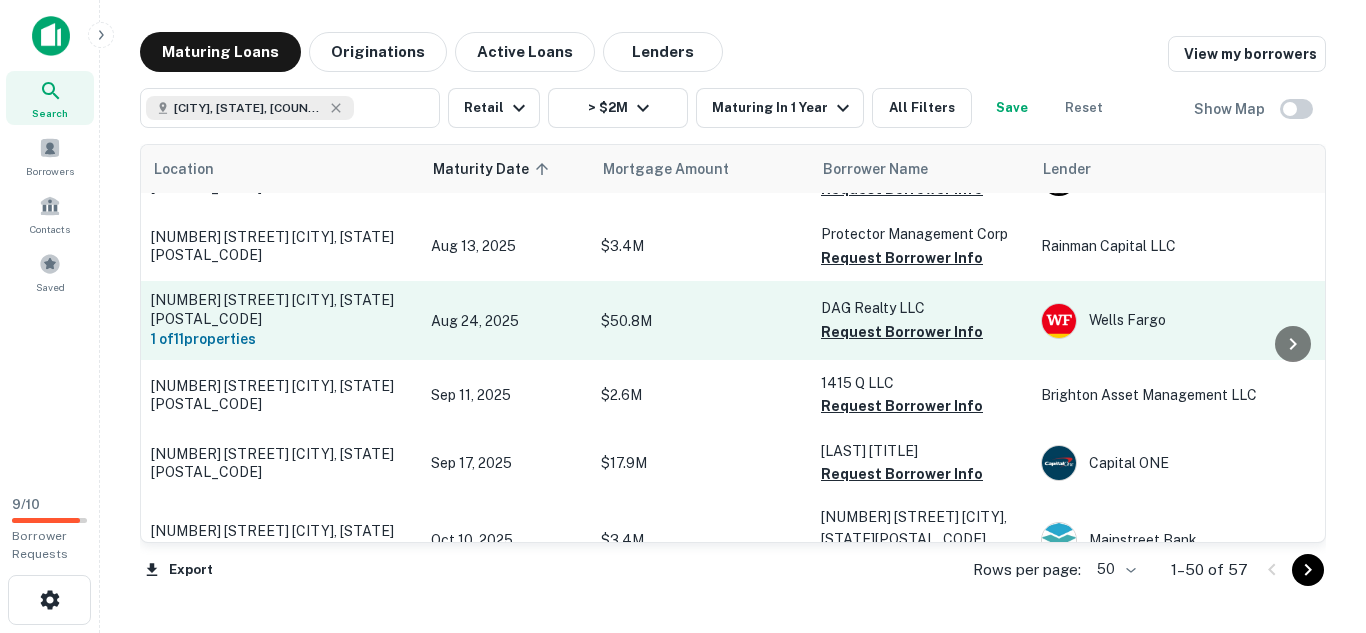 scroll, scrollTop: 49, scrollLeft: 0, axis: vertical 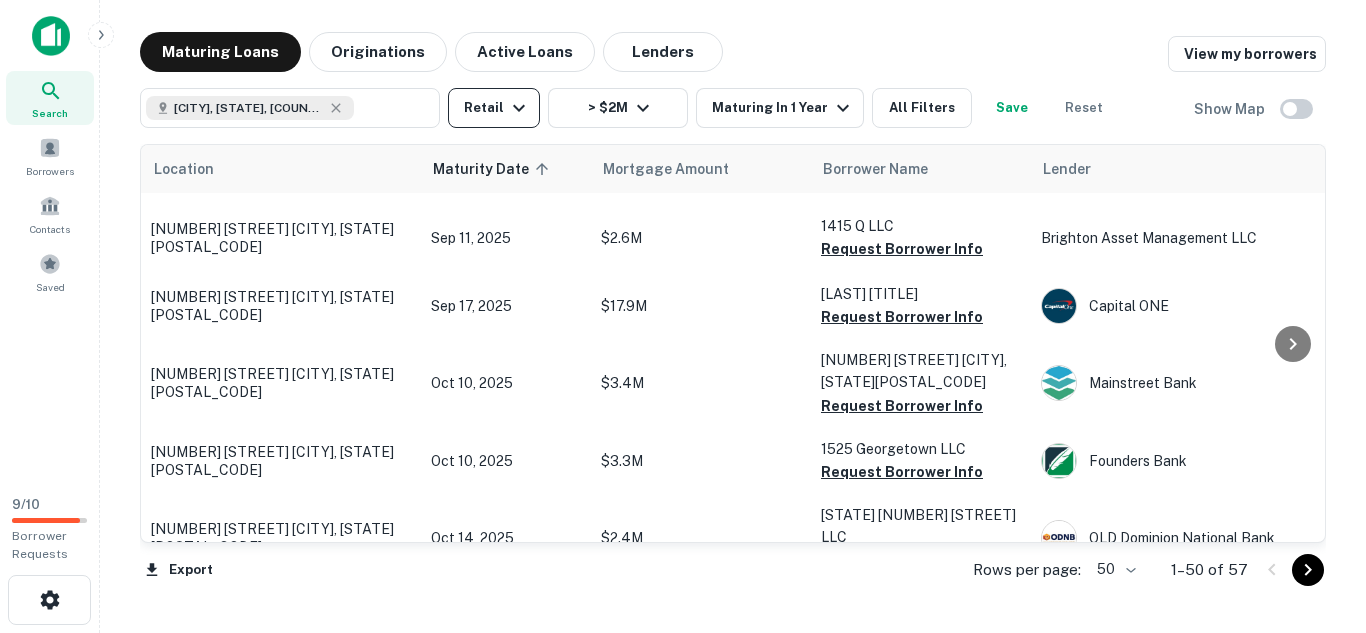 click on "Retail" at bounding box center (494, 108) 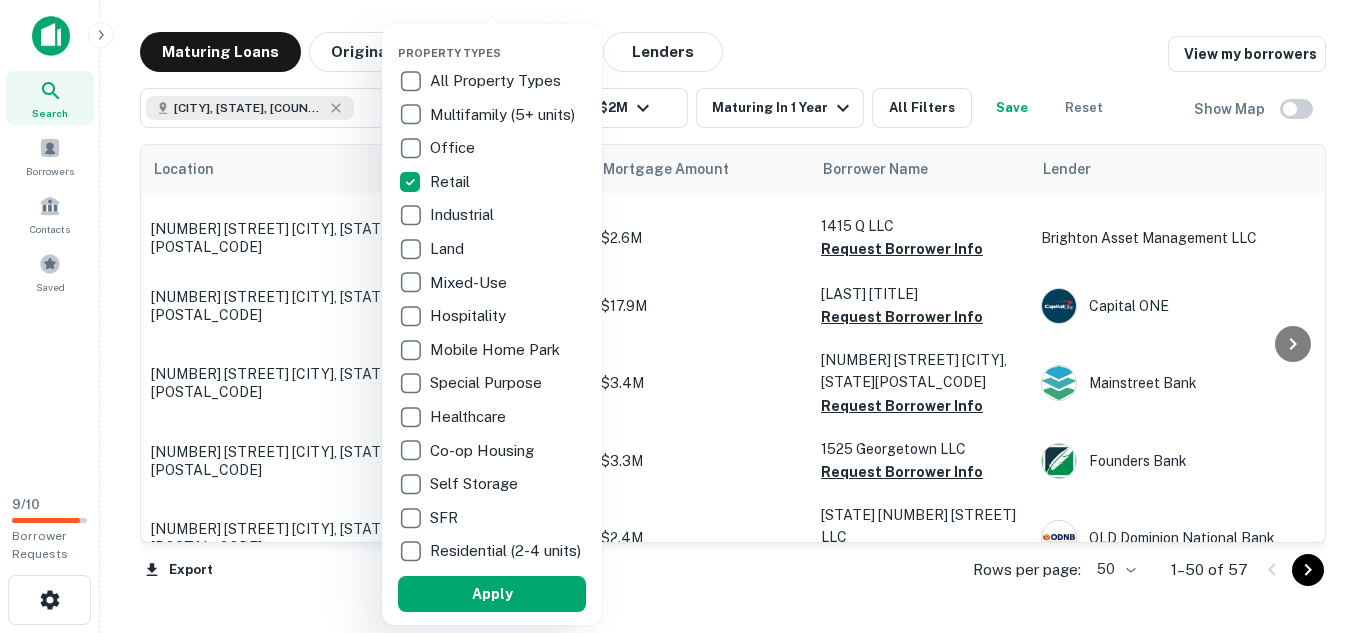 scroll, scrollTop: 230, scrollLeft: 0, axis: vertical 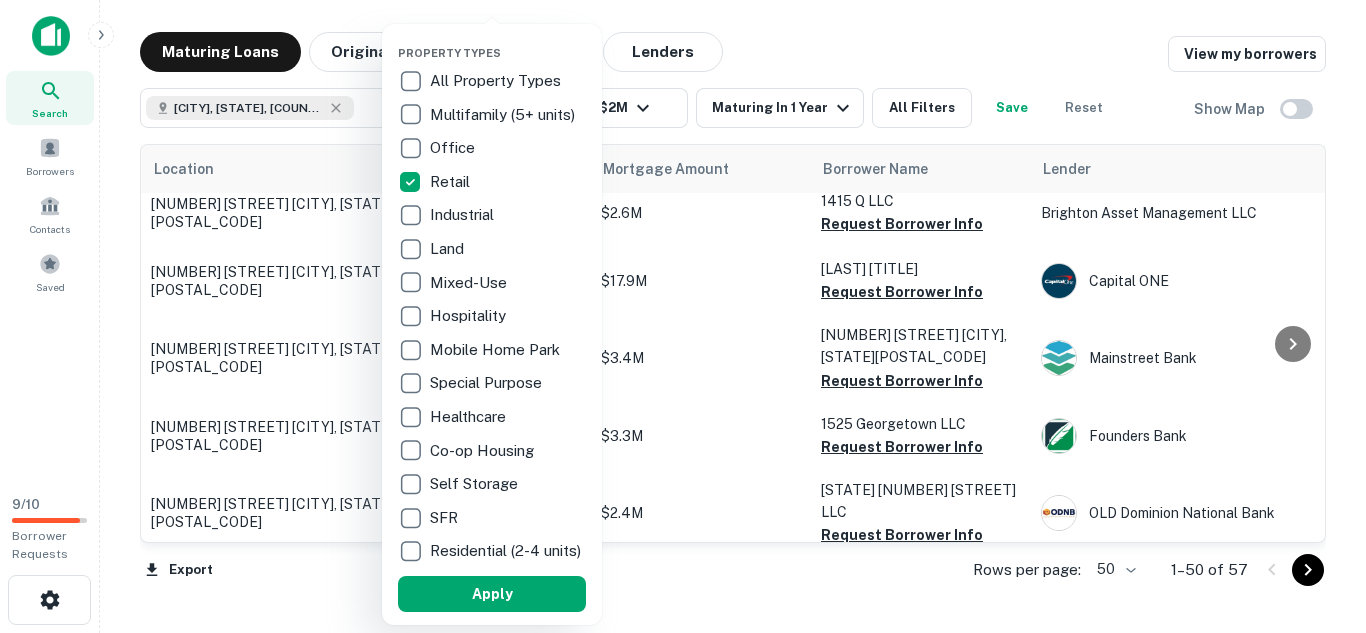 click on "Industrial" at bounding box center [492, 215] 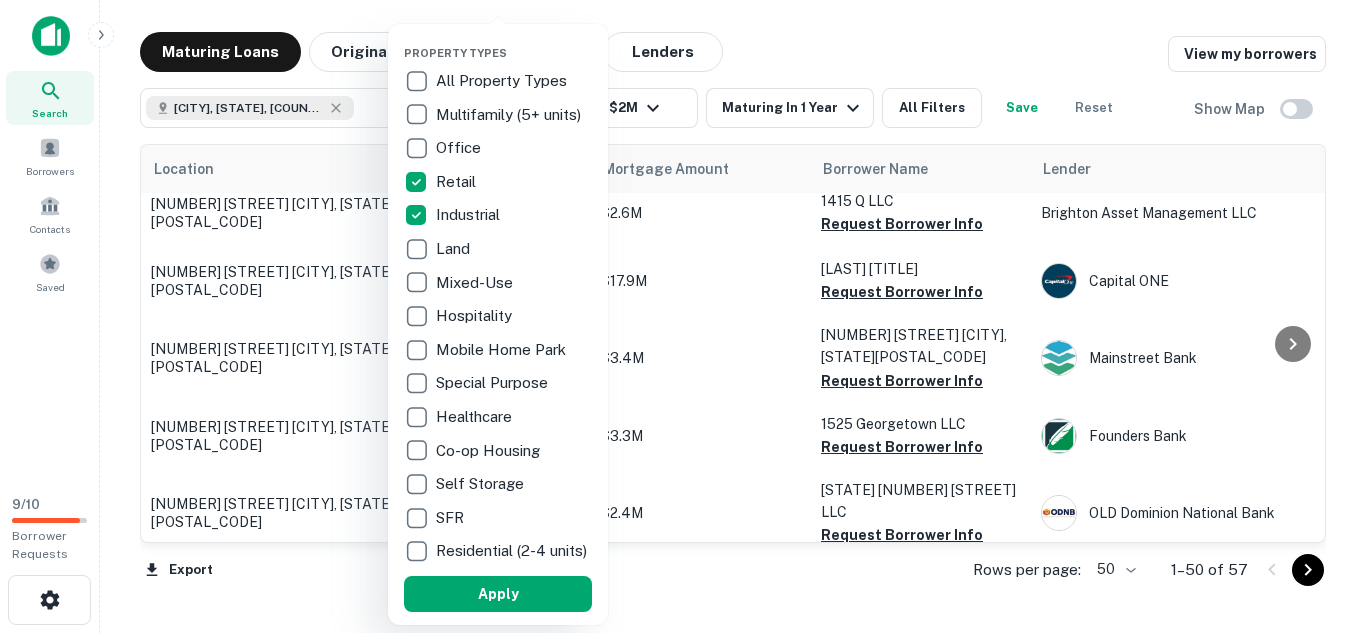 click on "Retail" at bounding box center (458, 182) 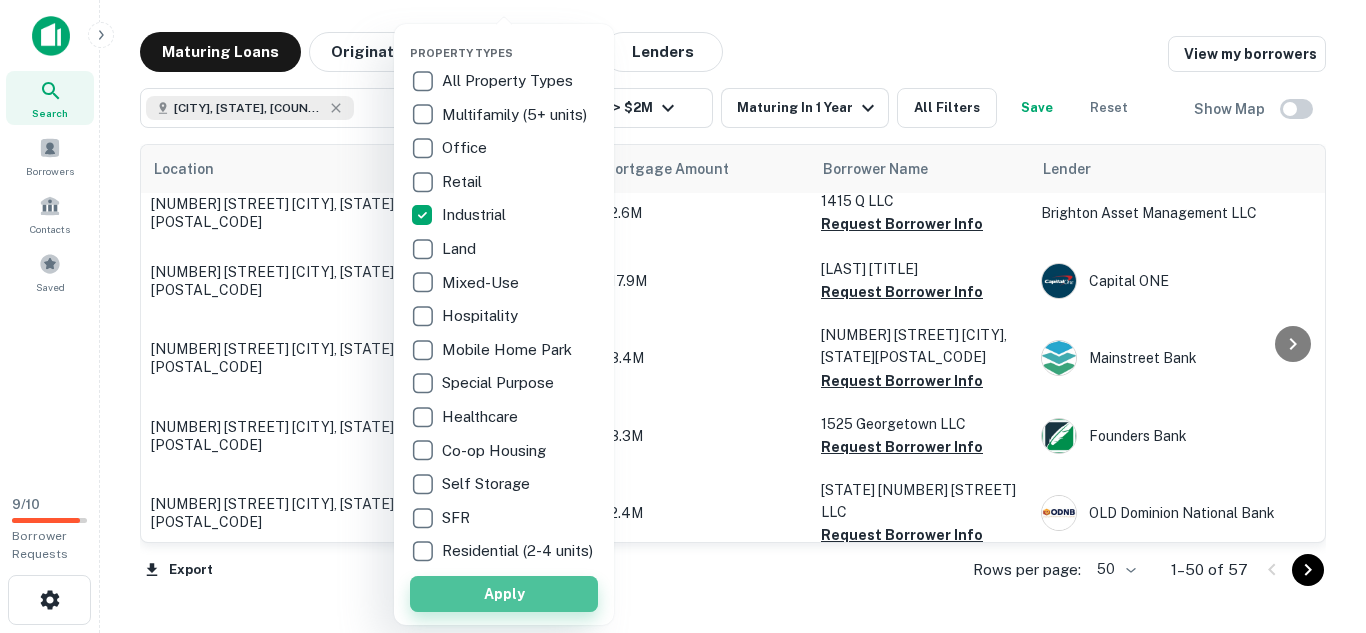 click on "Apply" at bounding box center [504, 594] 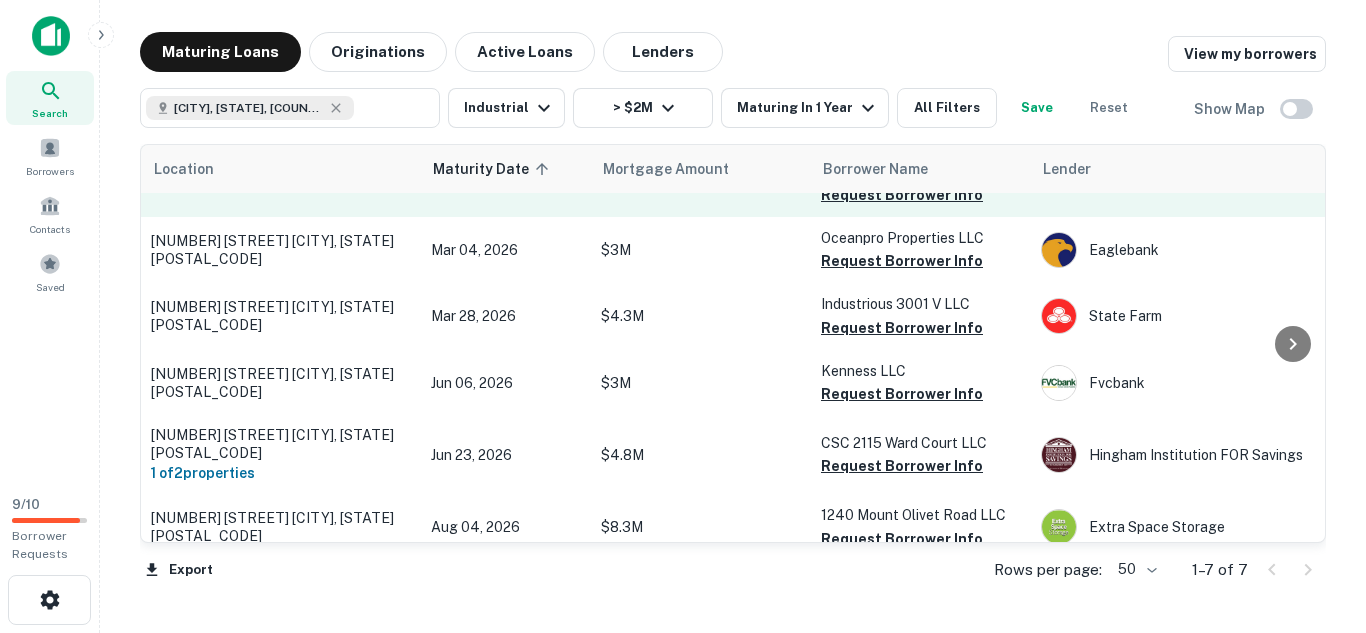 scroll, scrollTop: 0, scrollLeft: 0, axis: both 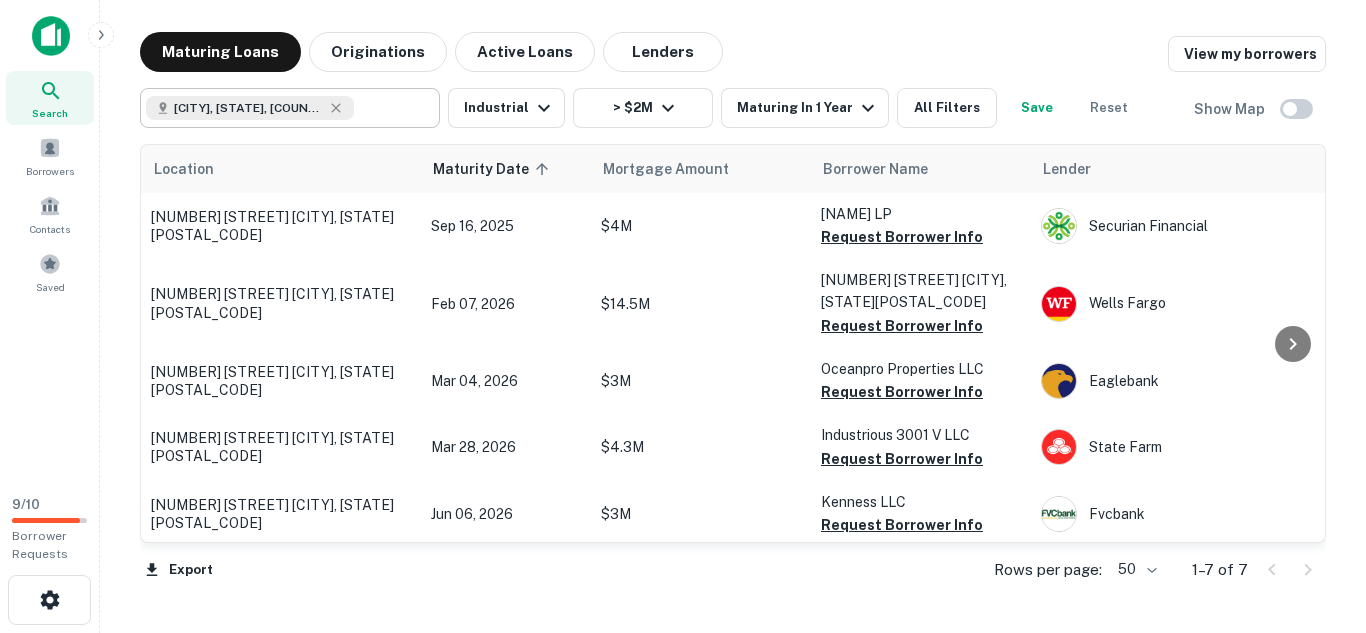 click at bounding box center [392, 108] 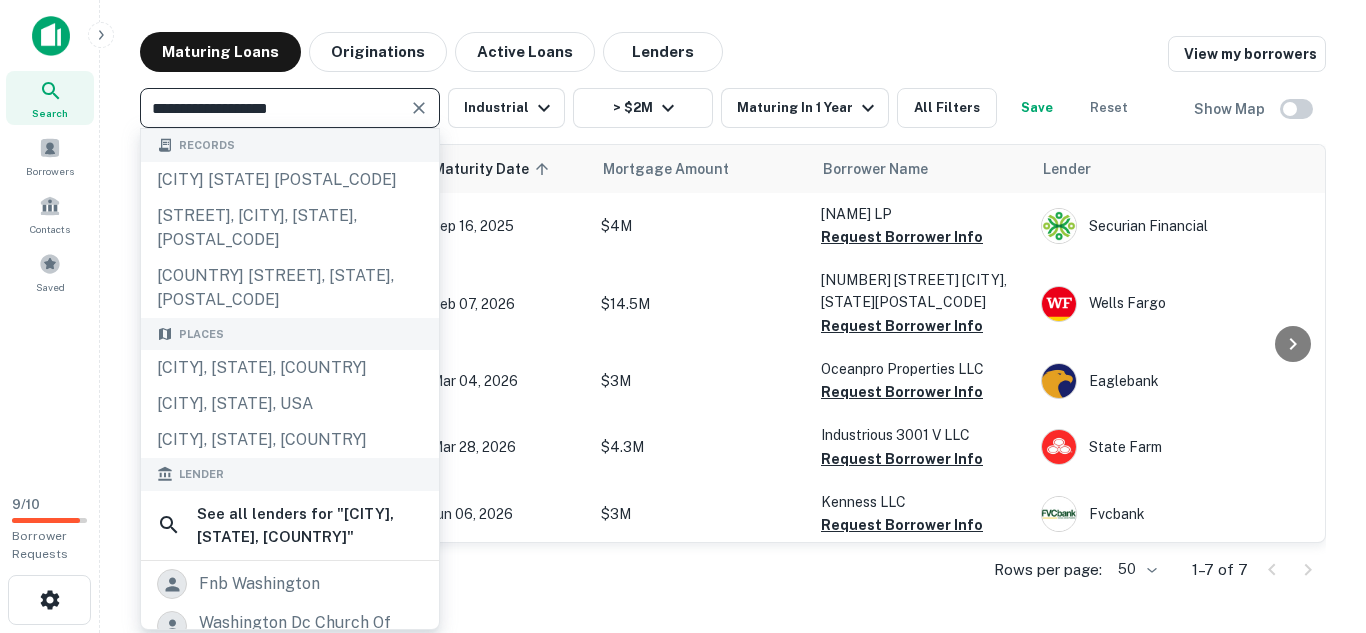click on "**********" at bounding box center [273, 108] 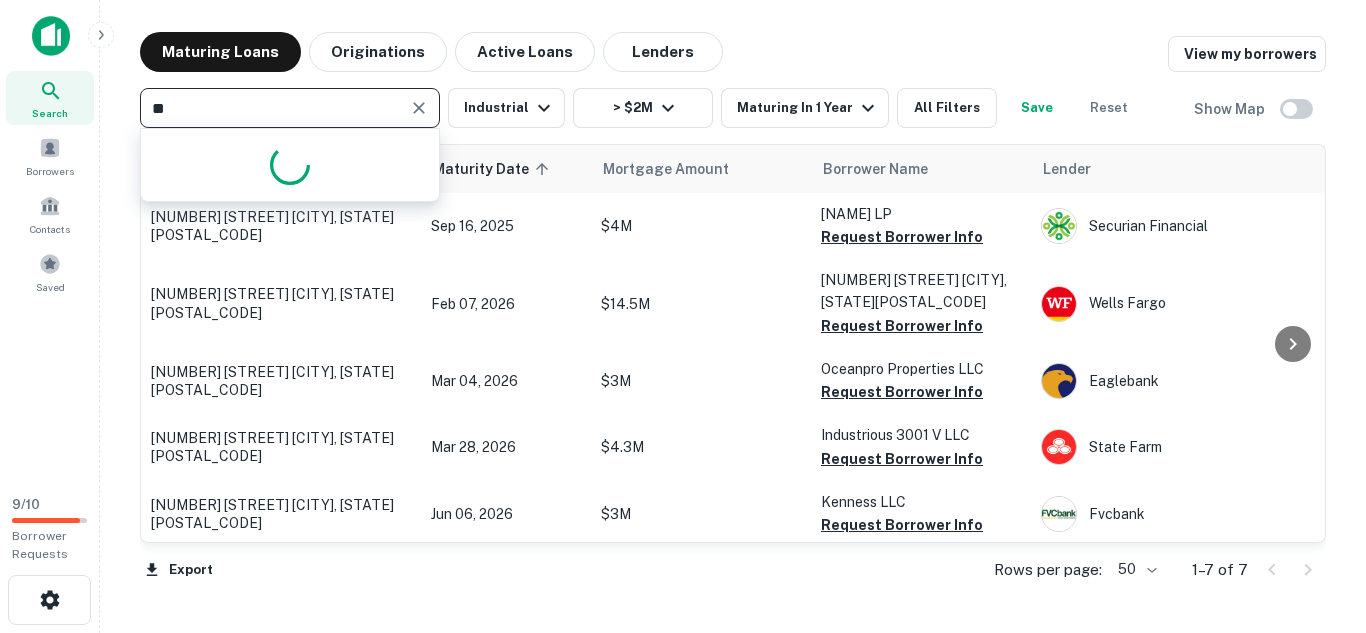 type on "*" 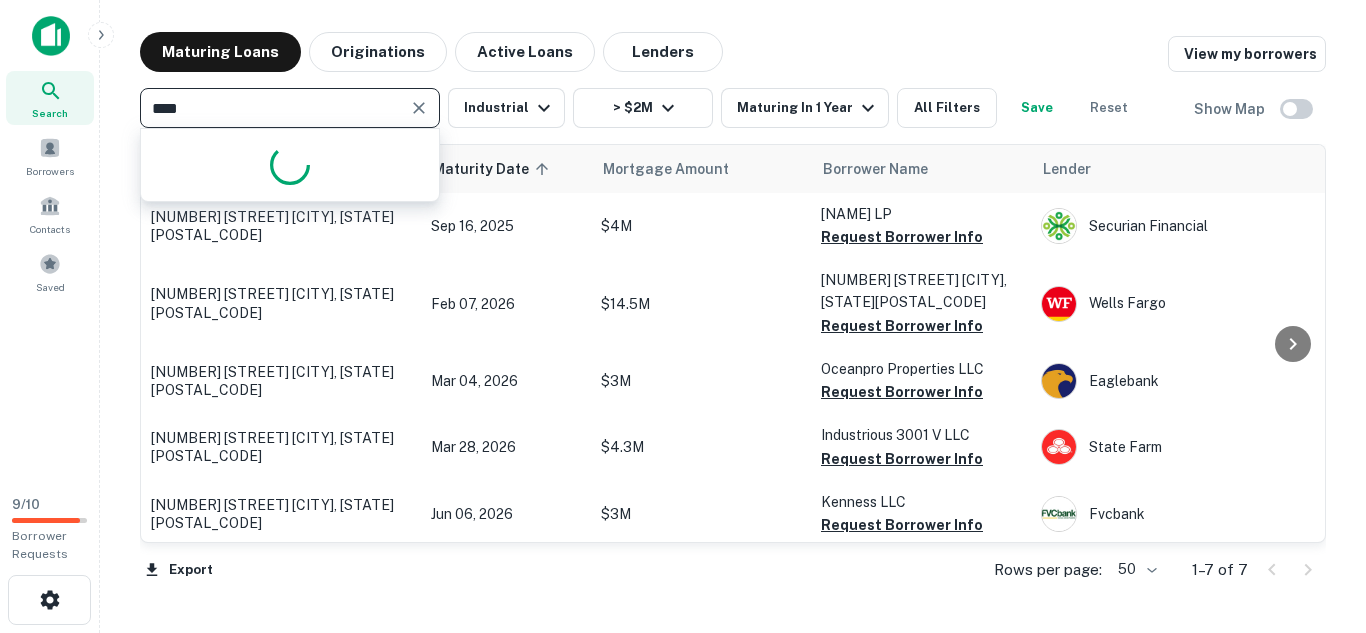 type on "*****" 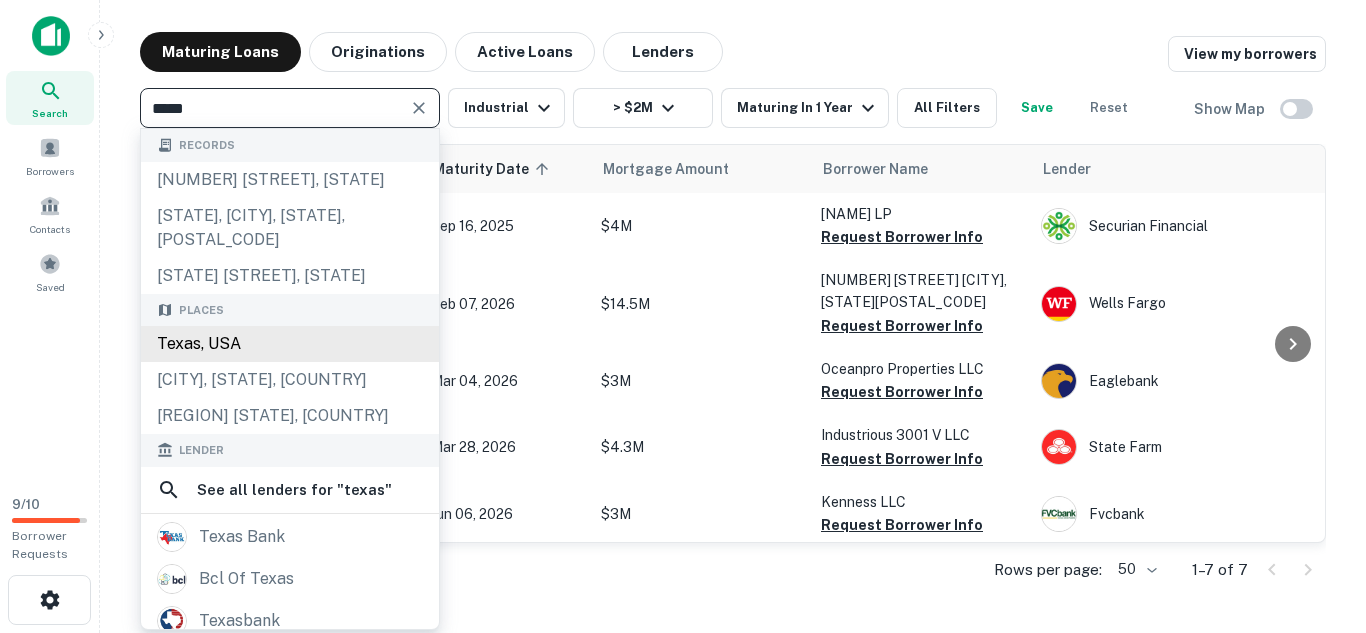 click on "Texas, USA" at bounding box center [290, 344] 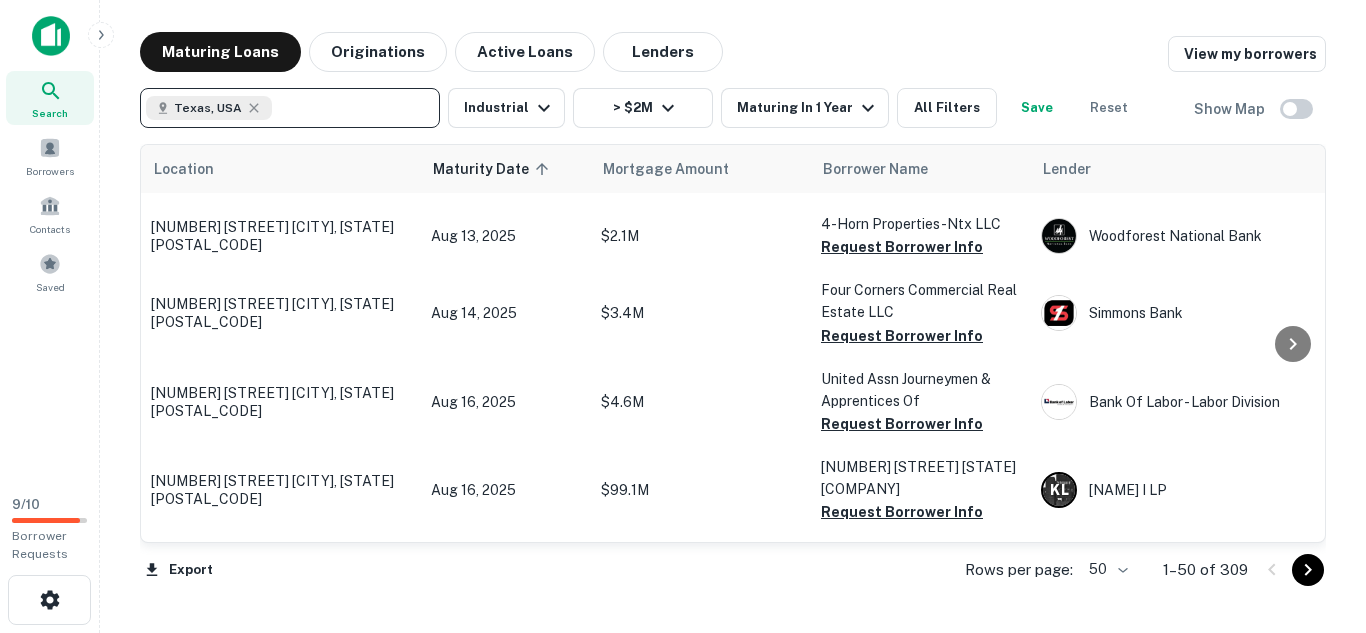 scroll, scrollTop: 68, scrollLeft: 0, axis: vertical 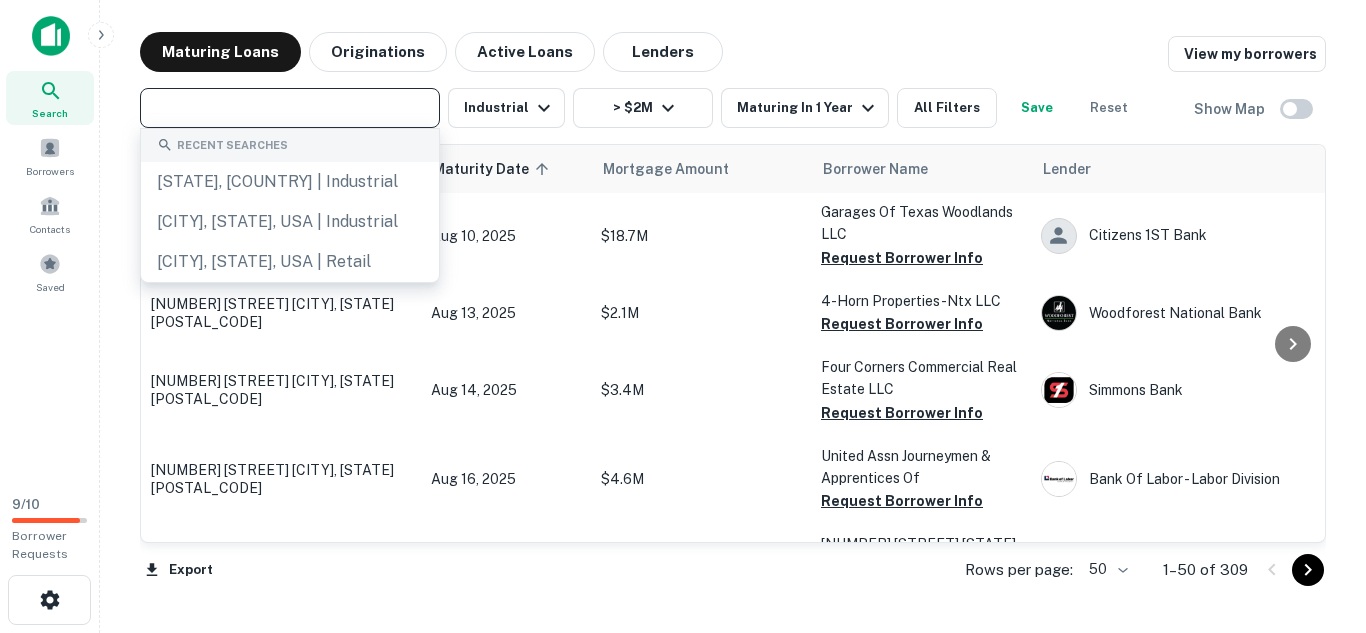 click at bounding box center [288, 108] 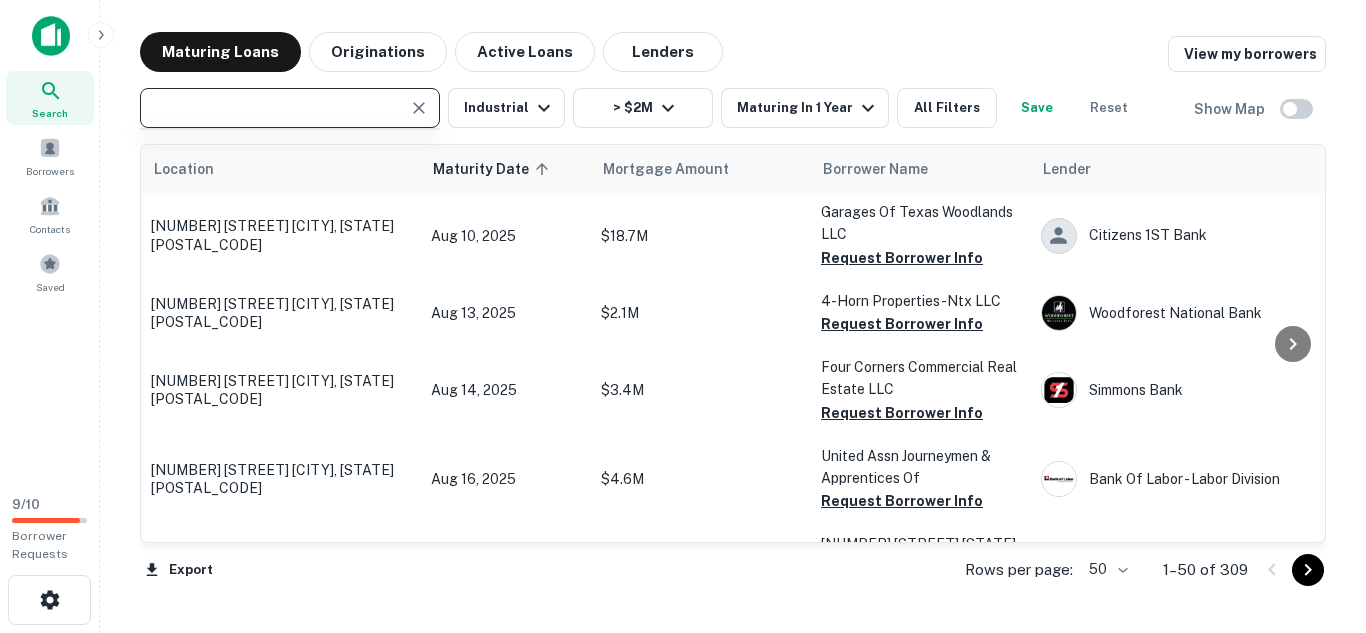 type on "**********" 